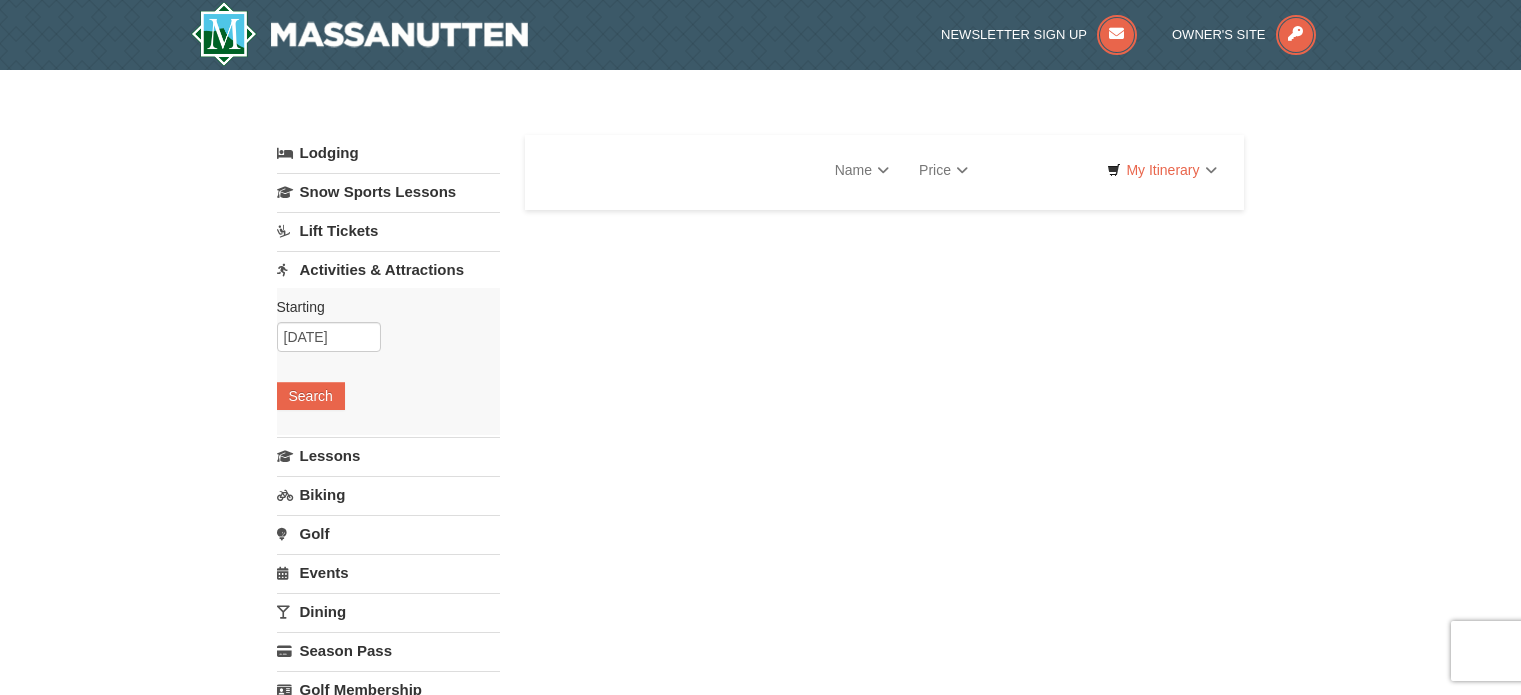 scroll, scrollTop: 0, scrollLeft: 0, axis: both 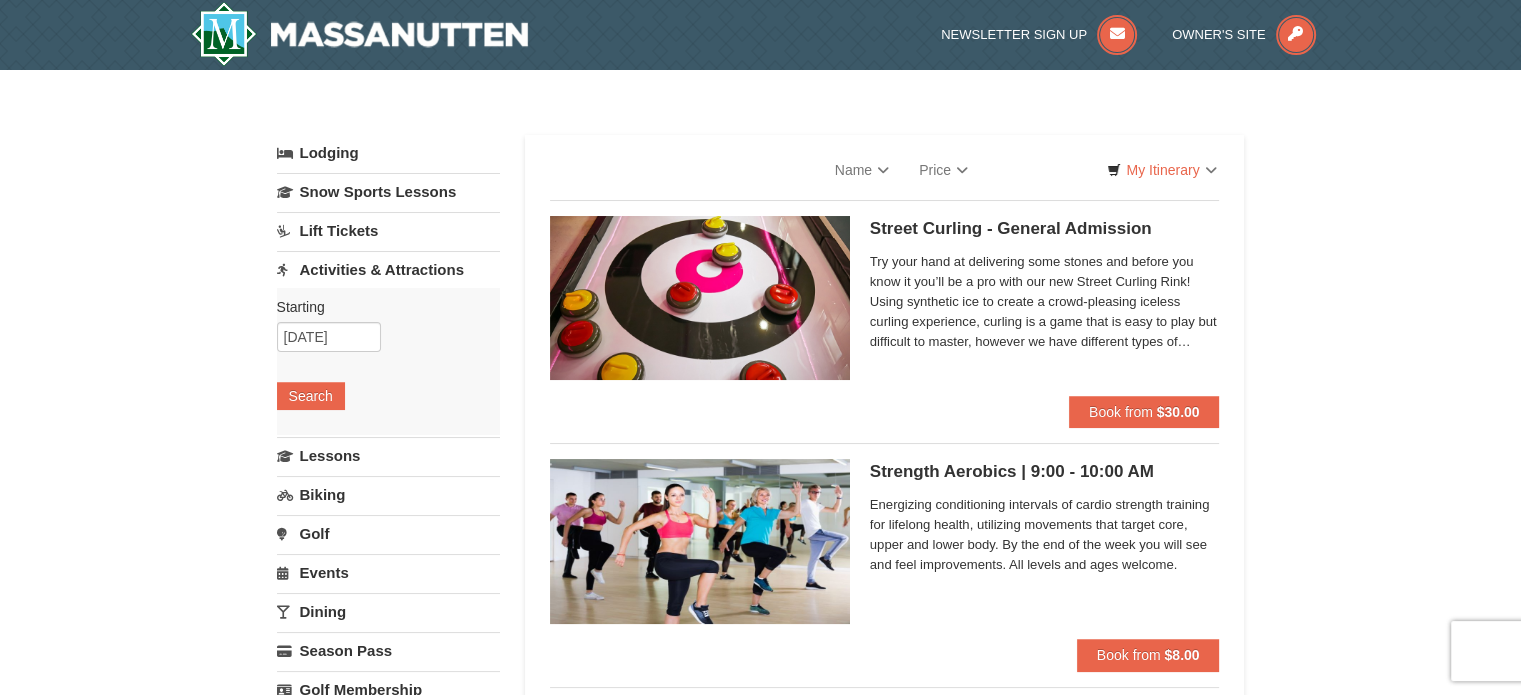 select on "7" 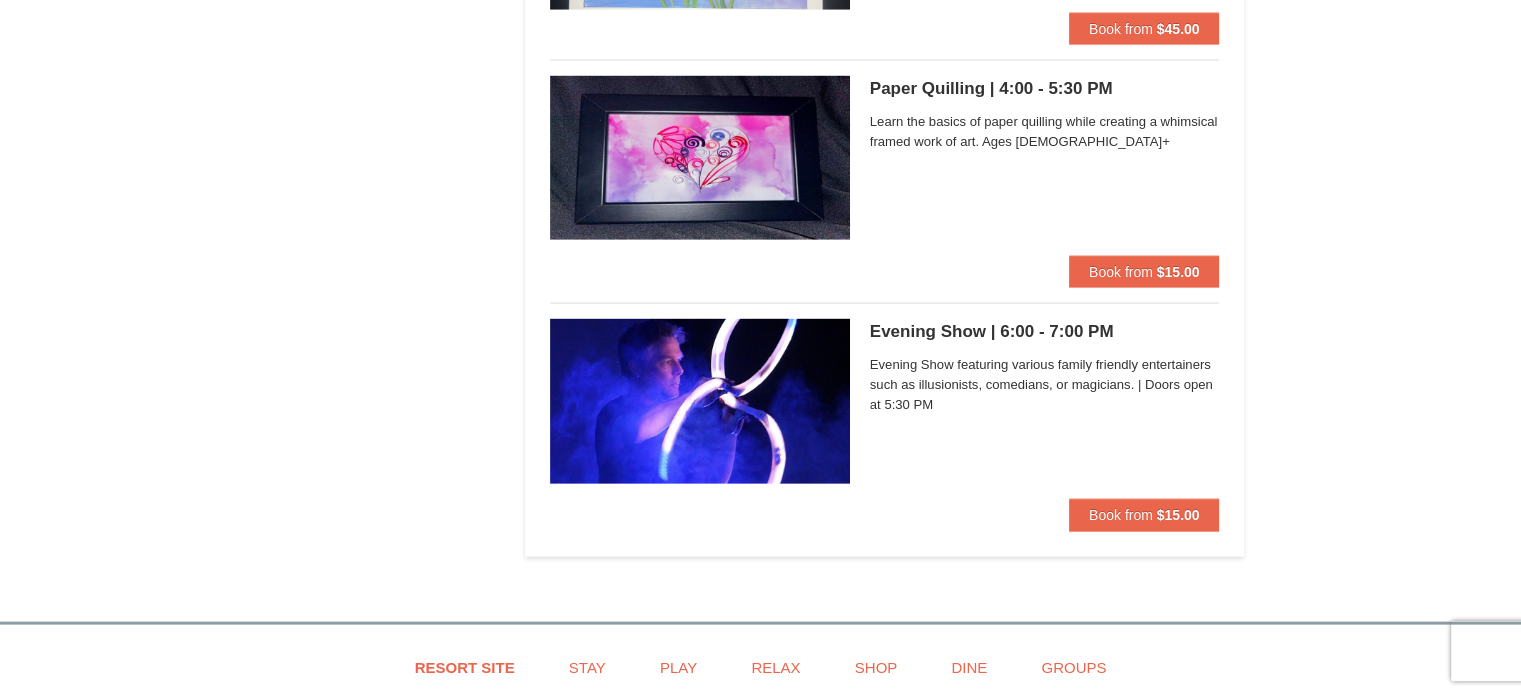 scroll, scrollTop: 4300, scrollLeft: 0, axis: vertical 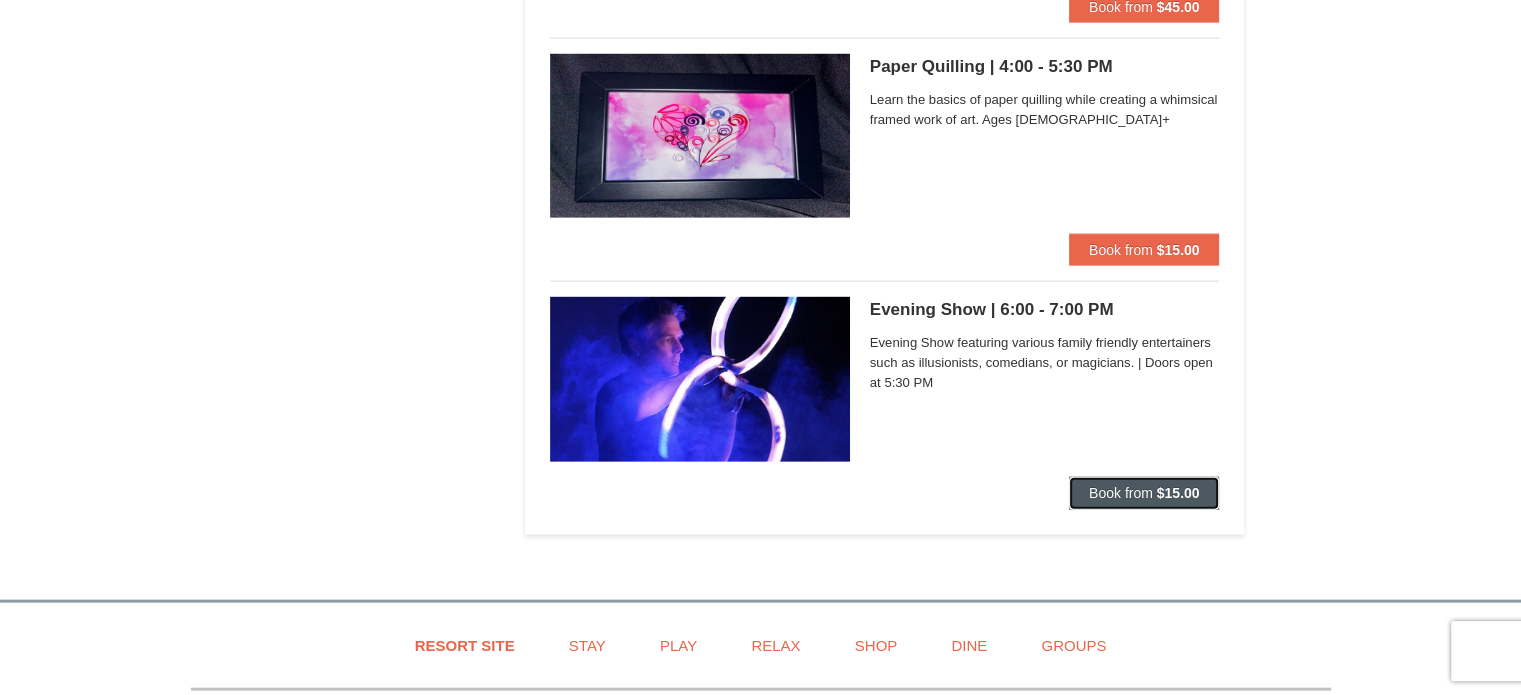 click on "Book from" at bounding box center [1121, 493] 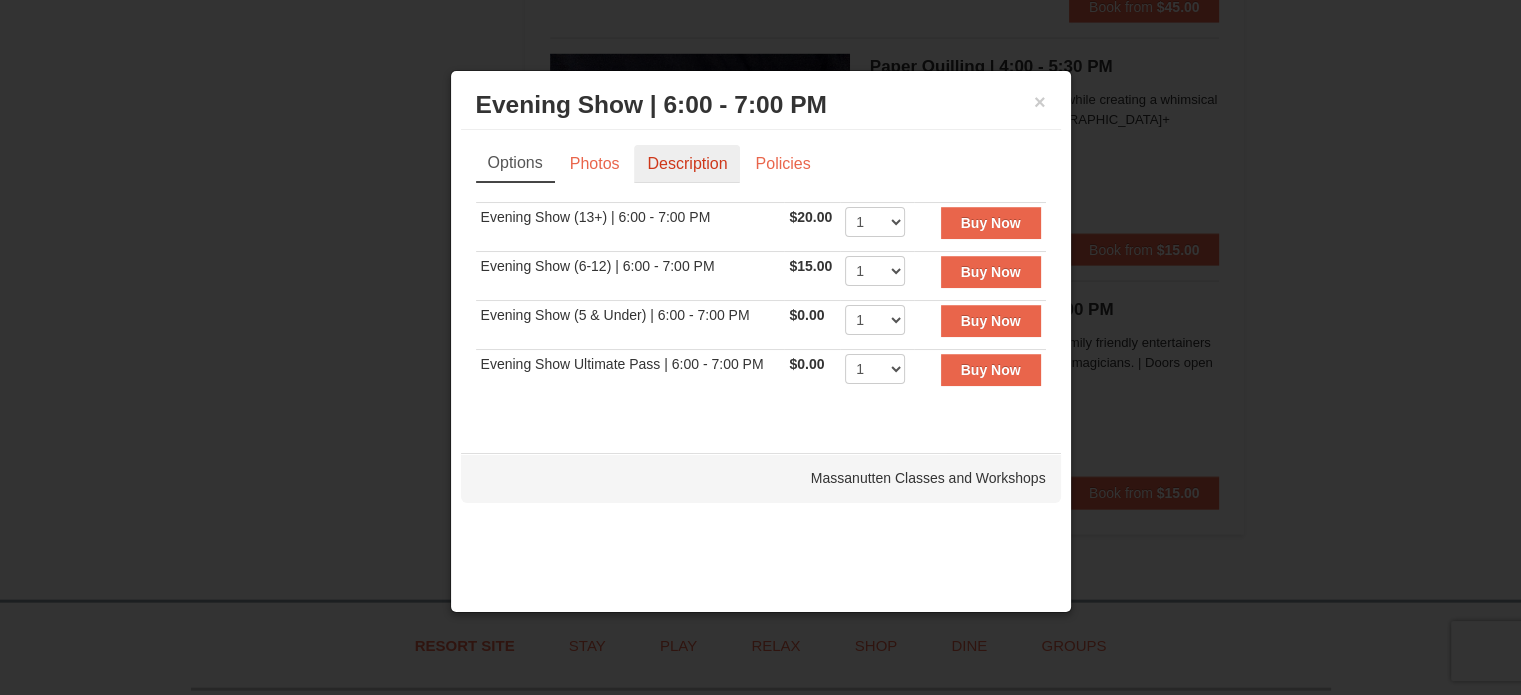 click on "Description" at bounding box center (687, 164) 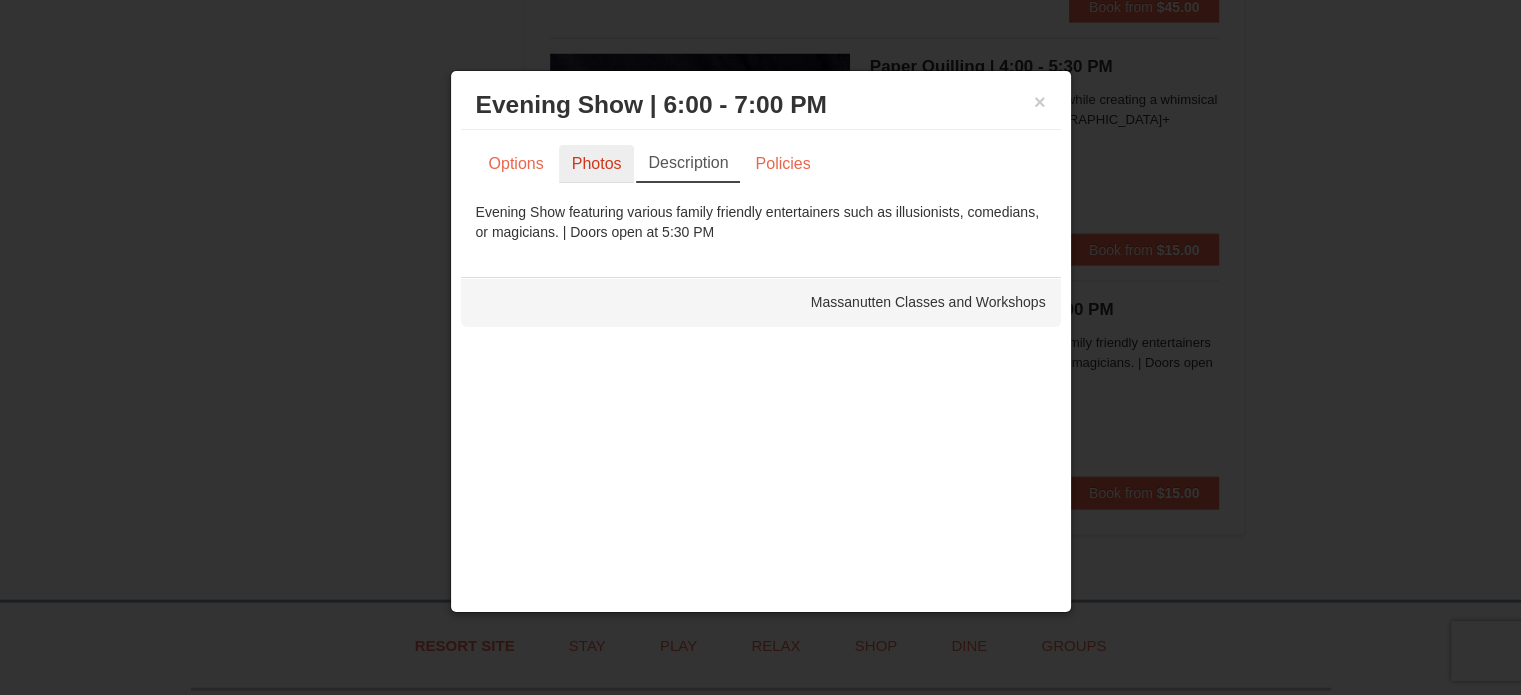 click on "Photos" at bounding box center (597, 164) 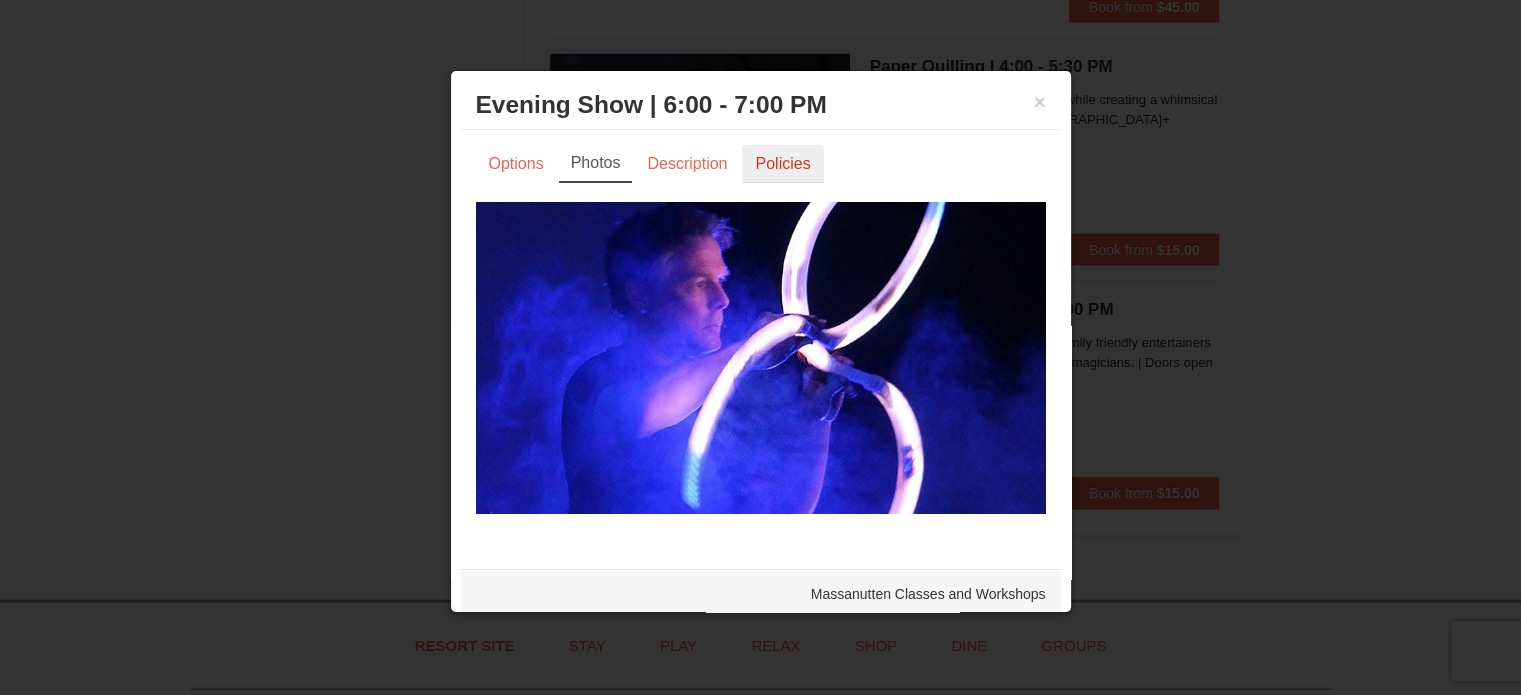 click on "Policies" at bounding box center [782, 164] 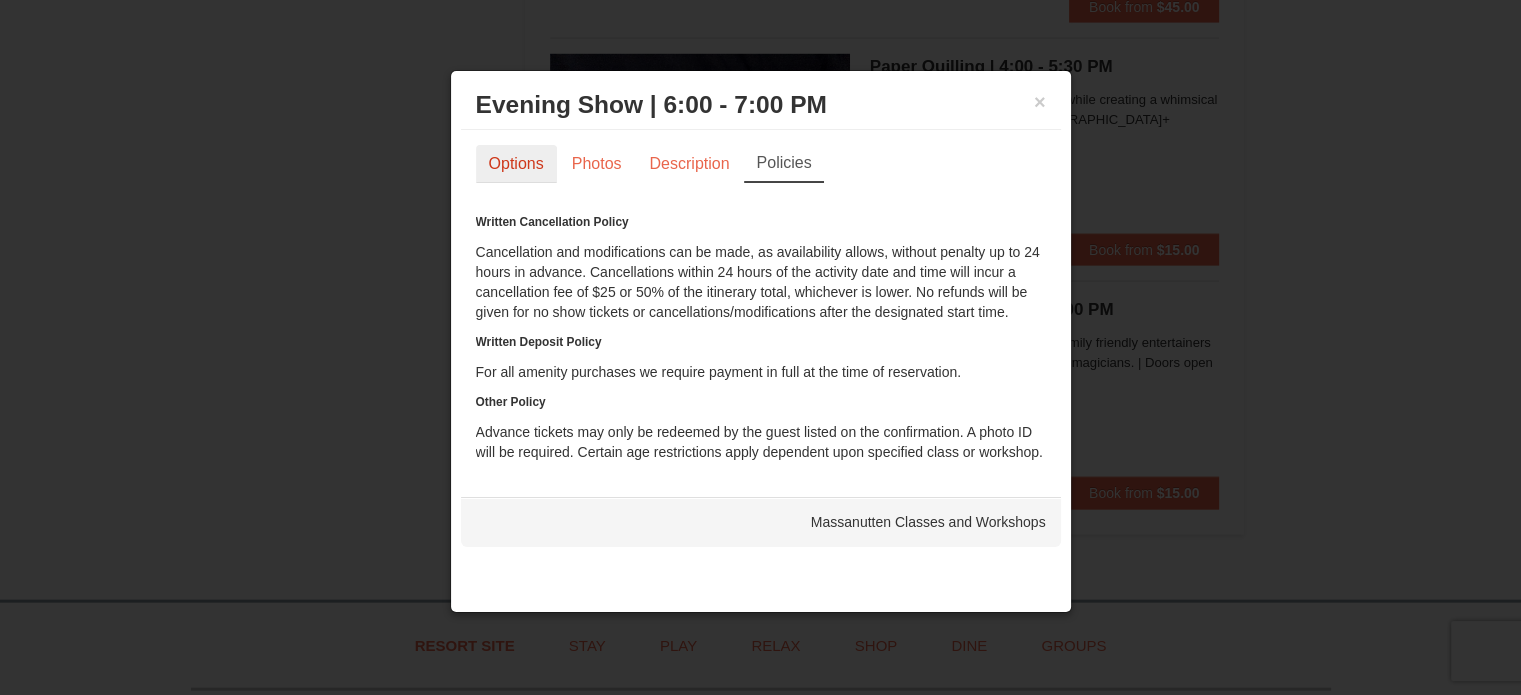 click on "Options" at bounding box center (516, 164) 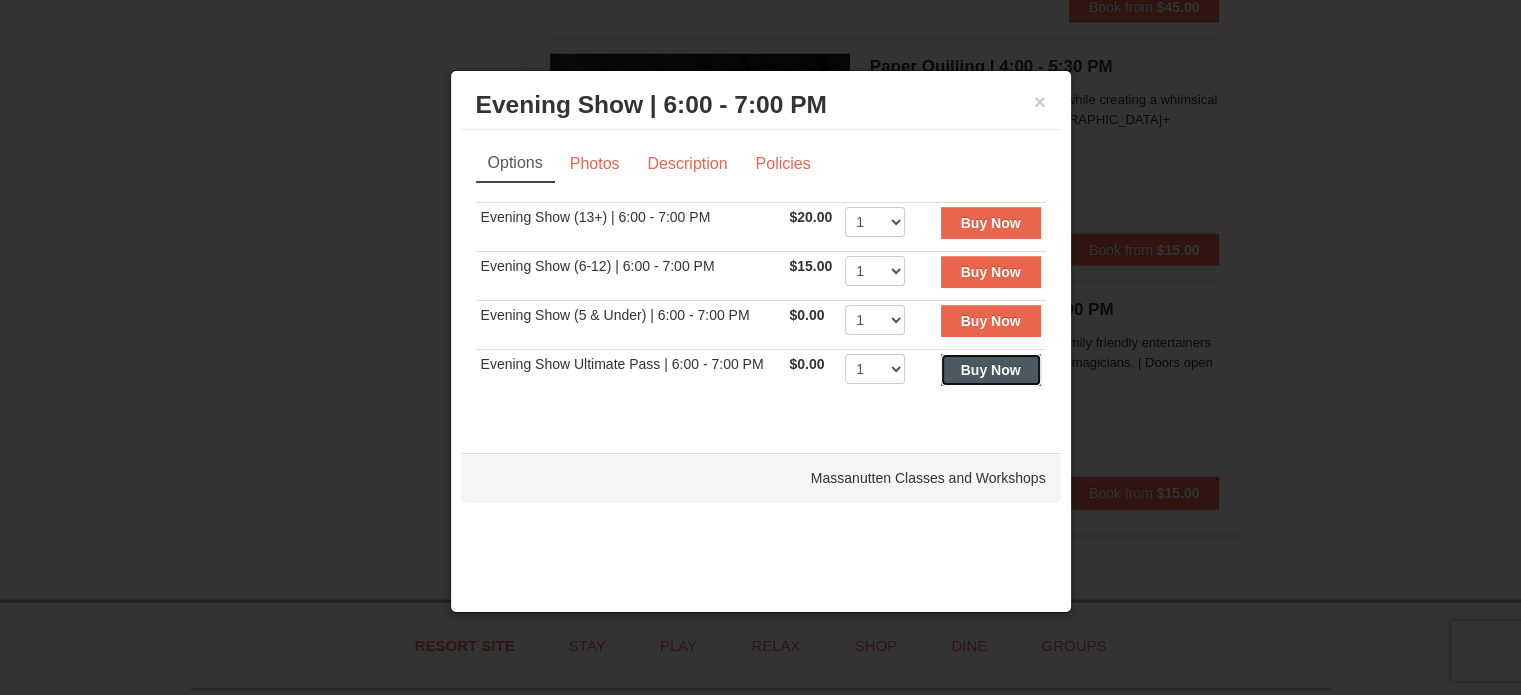 click on "Buy Now" at bounding box center [991, 370] 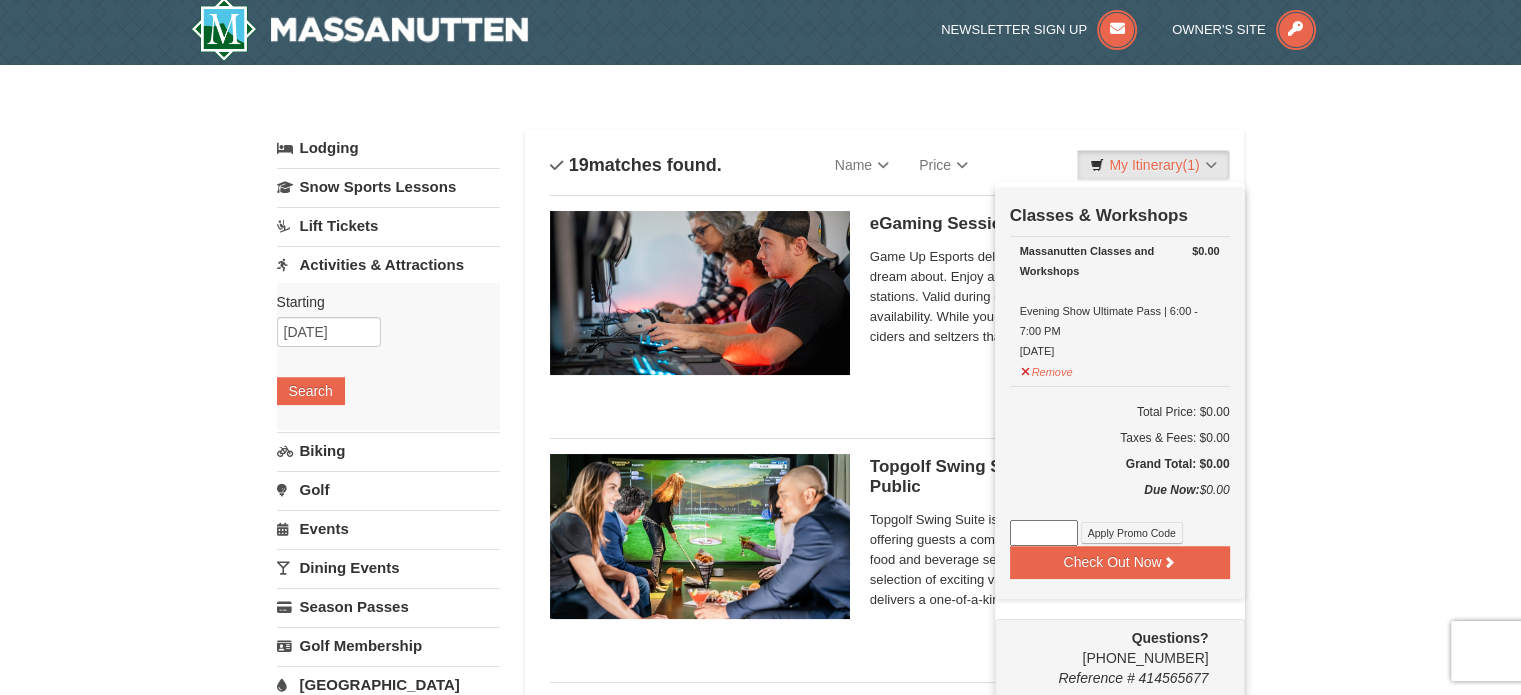 scroll, scrollTop: 6, scrollLeft: 0, axis: vertical 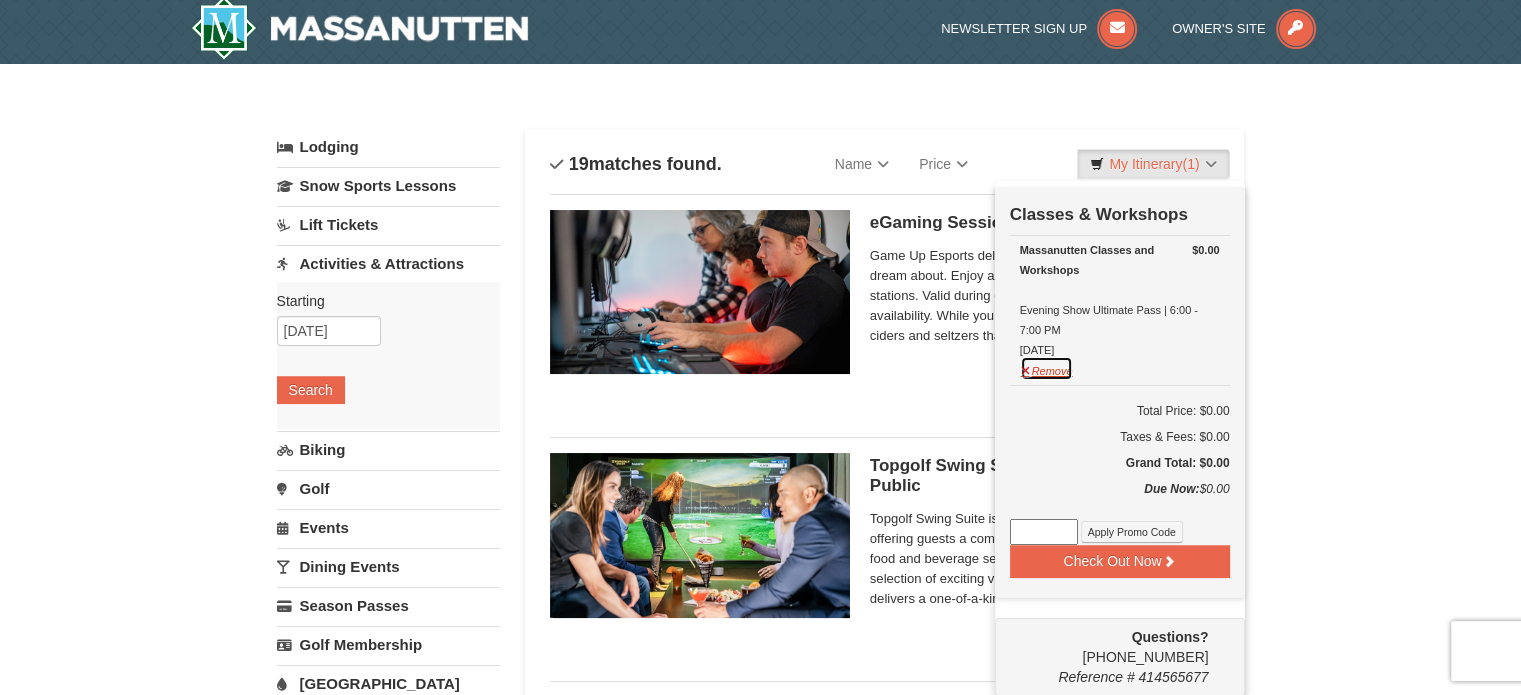 click on "Remove" at bounding box center (1047, 368) 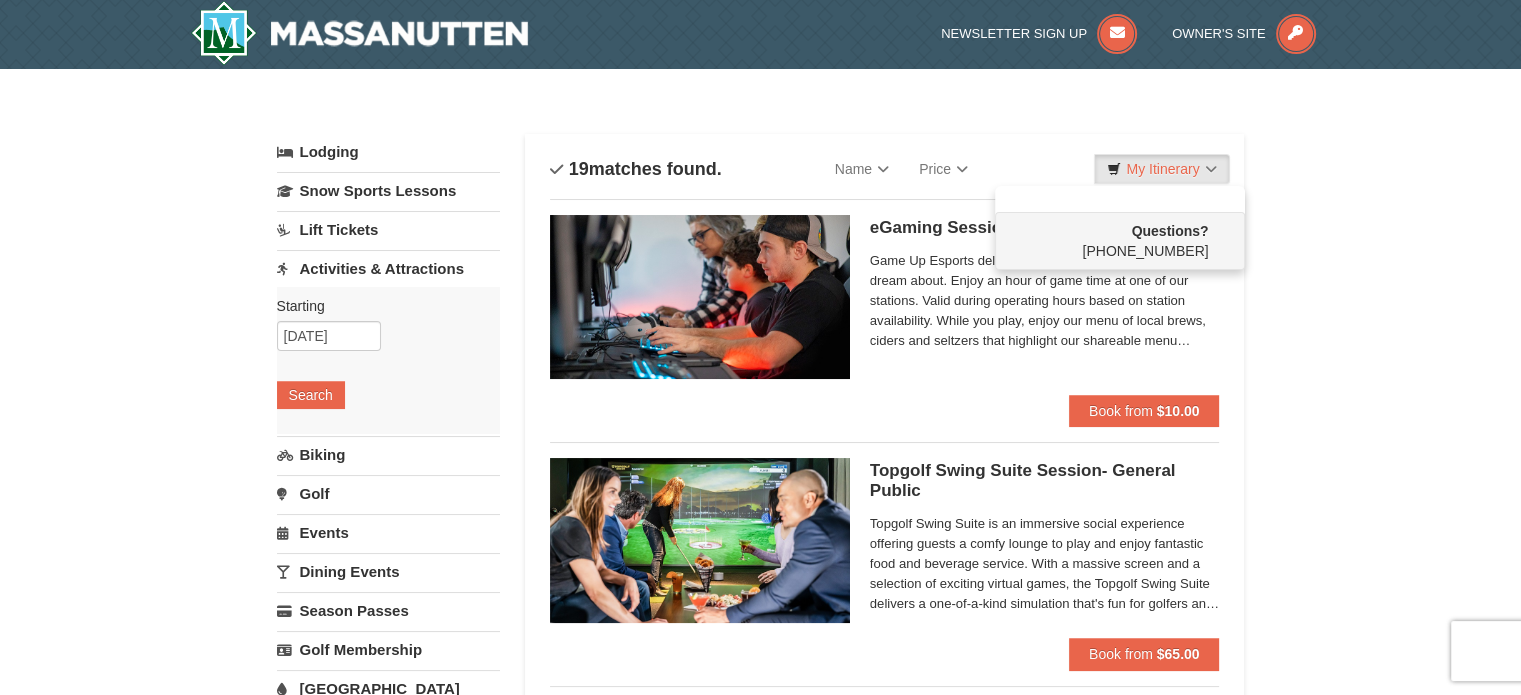 scroll, scrollTop: 0, scrollLeft: 0, axis: both 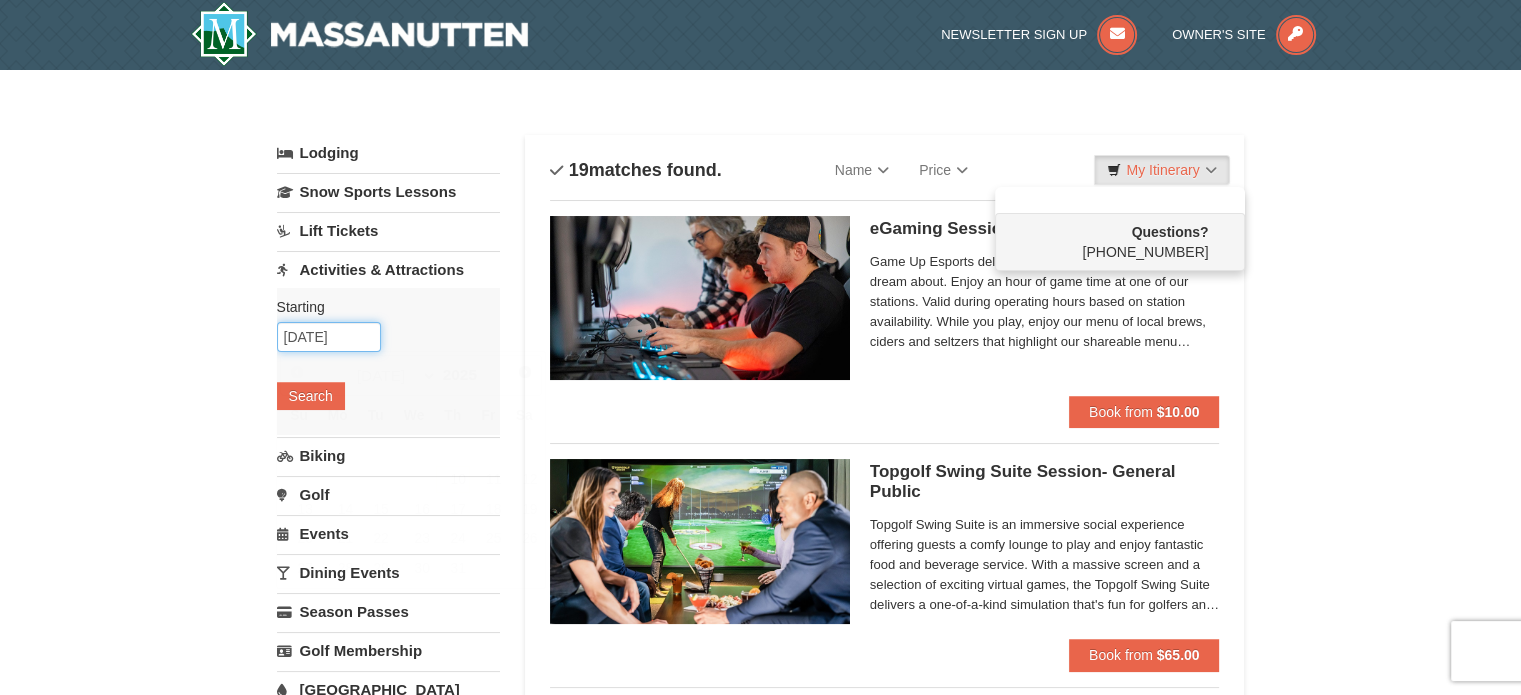 click on "07/10/2025" at bounding box center [329, 337] 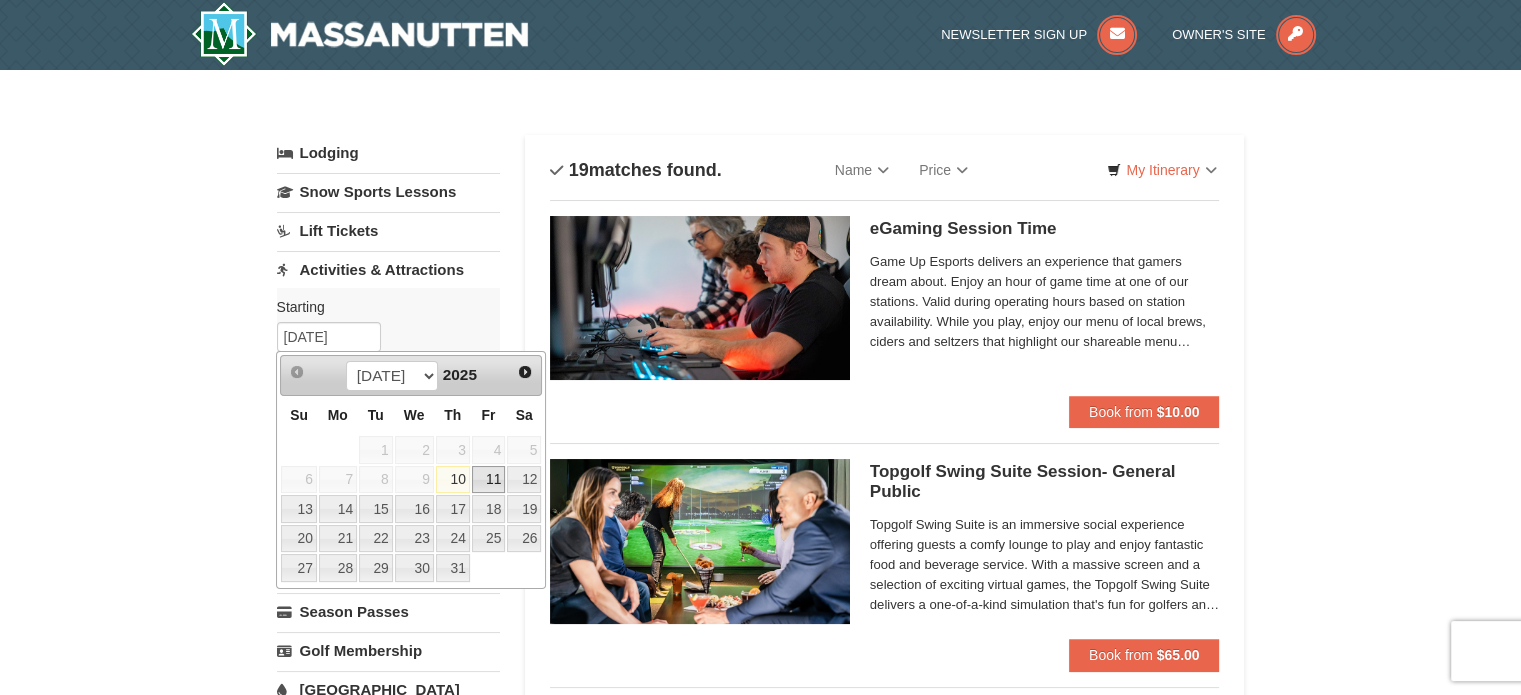 click on "11" at bounding box center (489, 480) 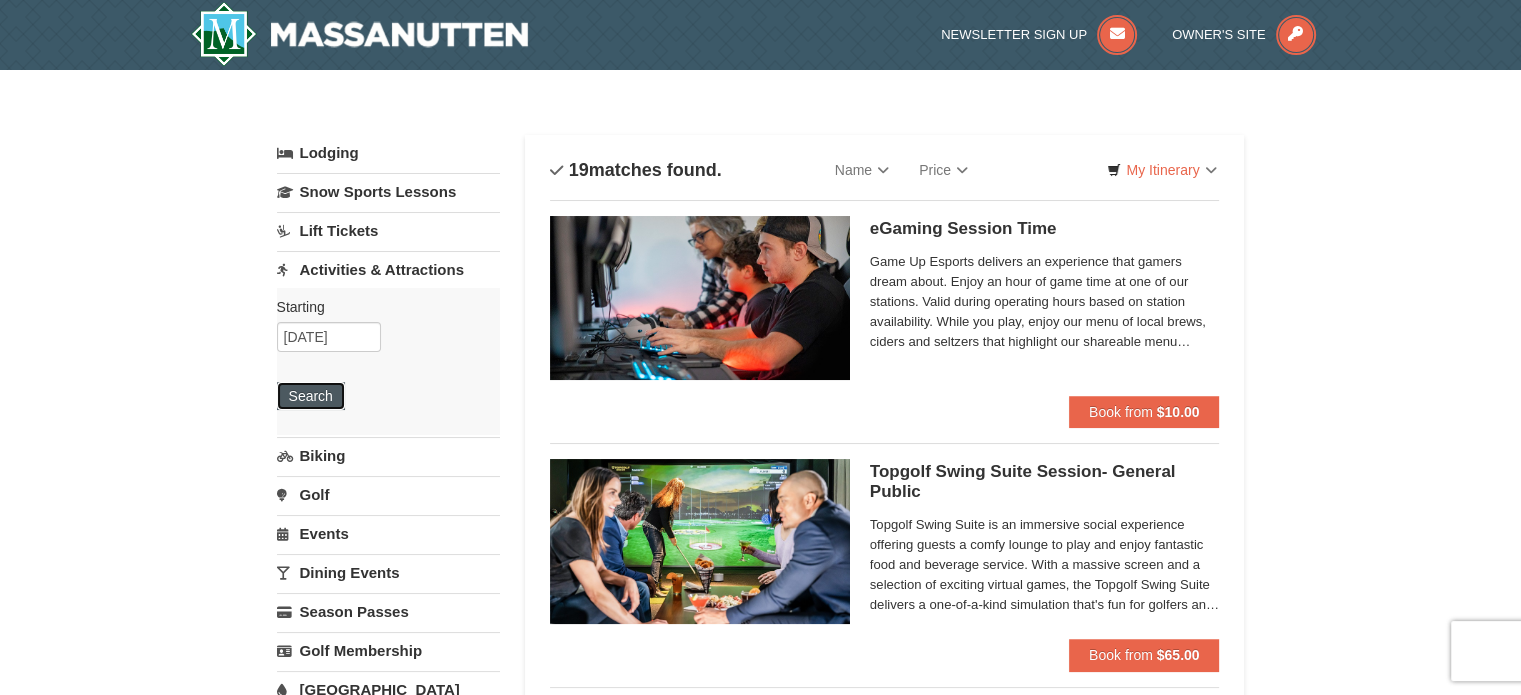 click on "Search" at bounding box center (311, 396) 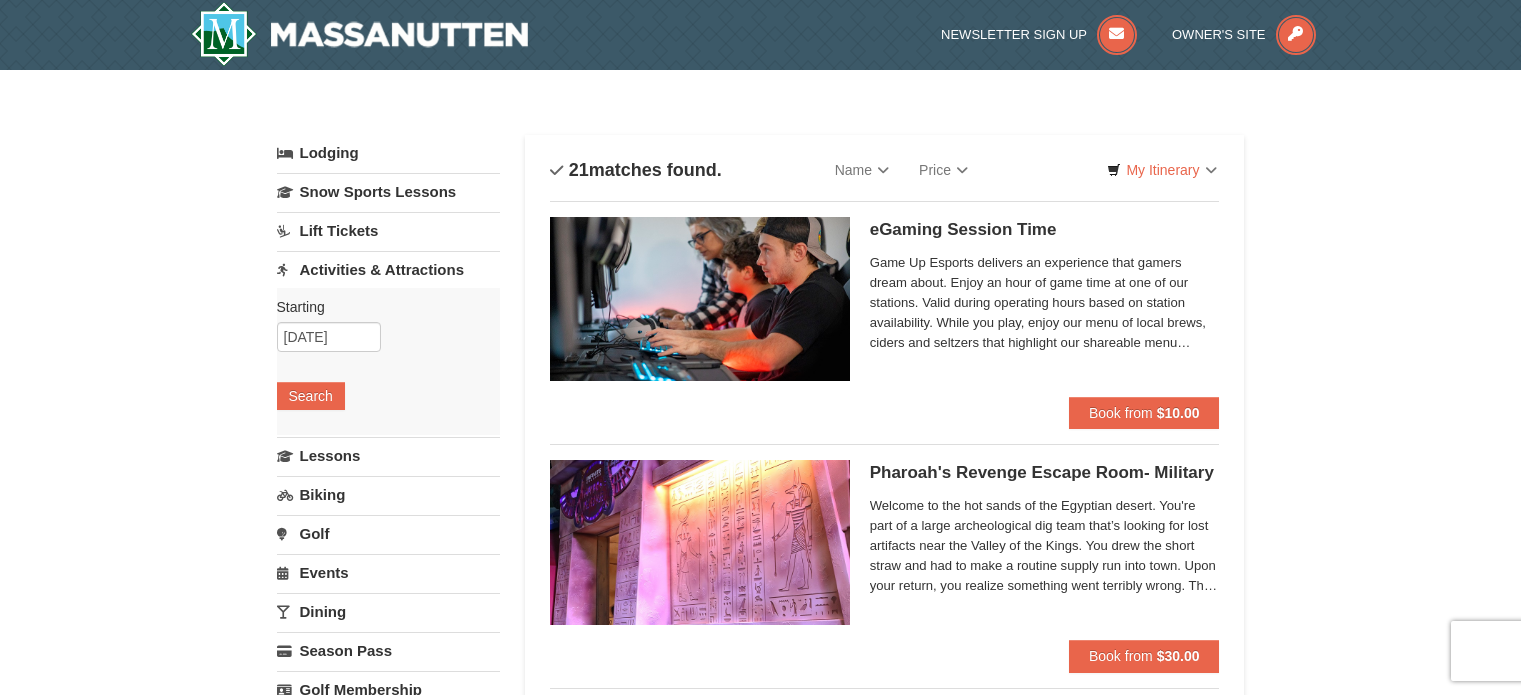 scroll, scrollTop: 0, scrollLeft: 0, axis: both 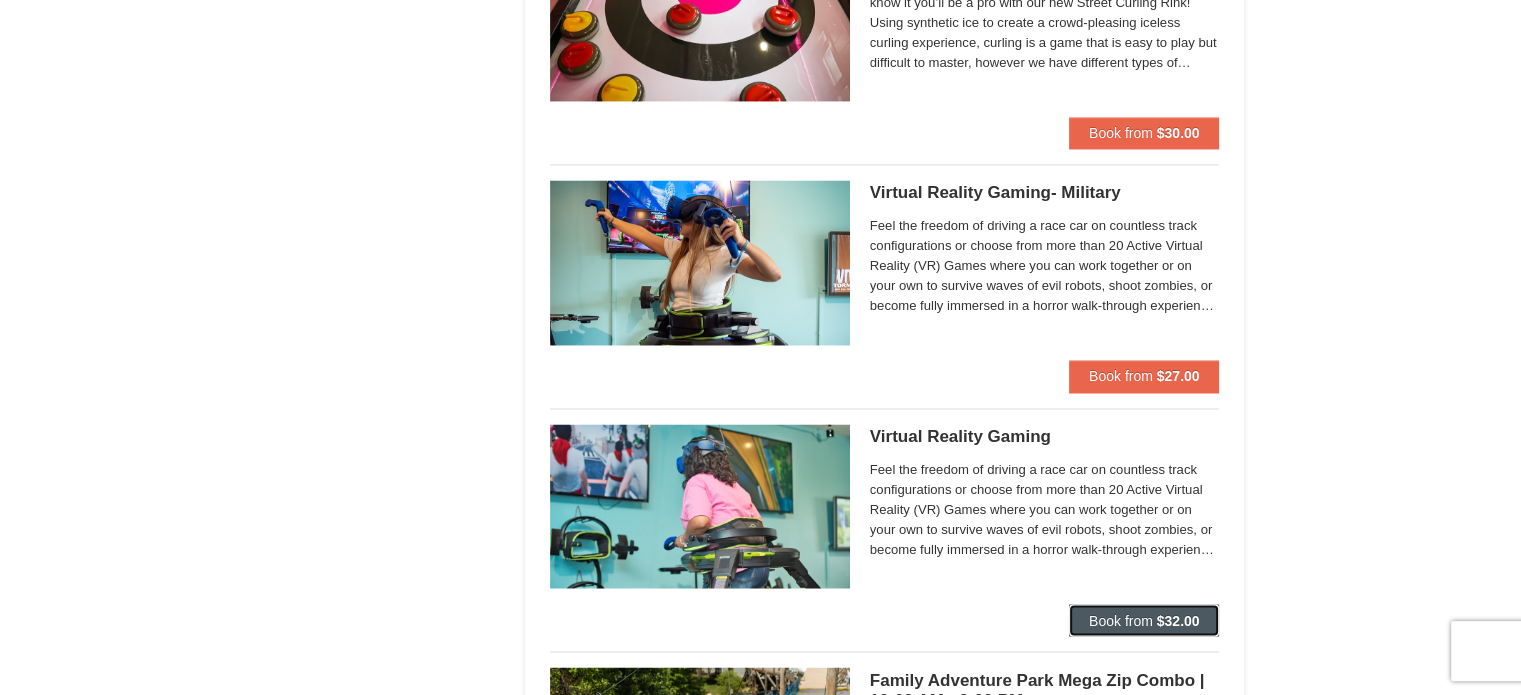 click on "Book from   $32.00" at bounding box center [1144, 620] 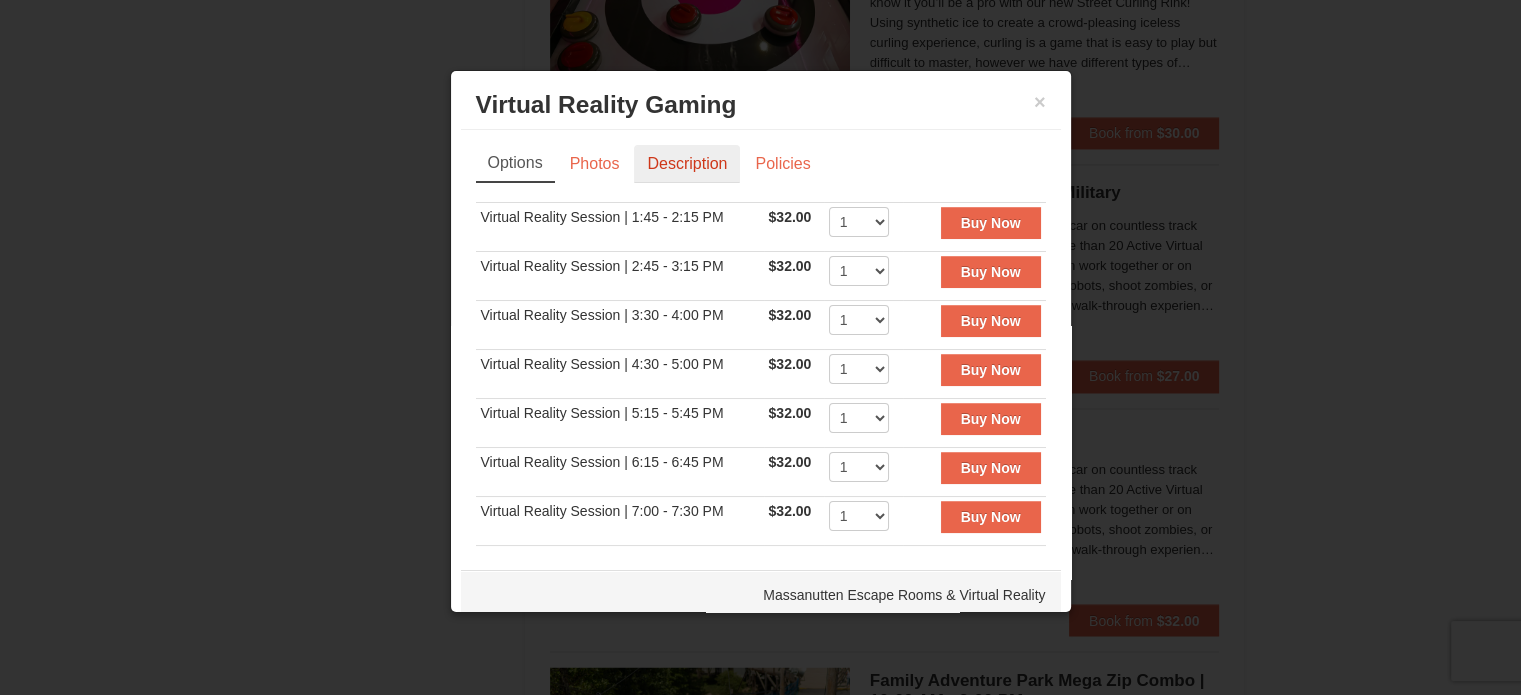 click on "Description" at bounding box center (687, 164) 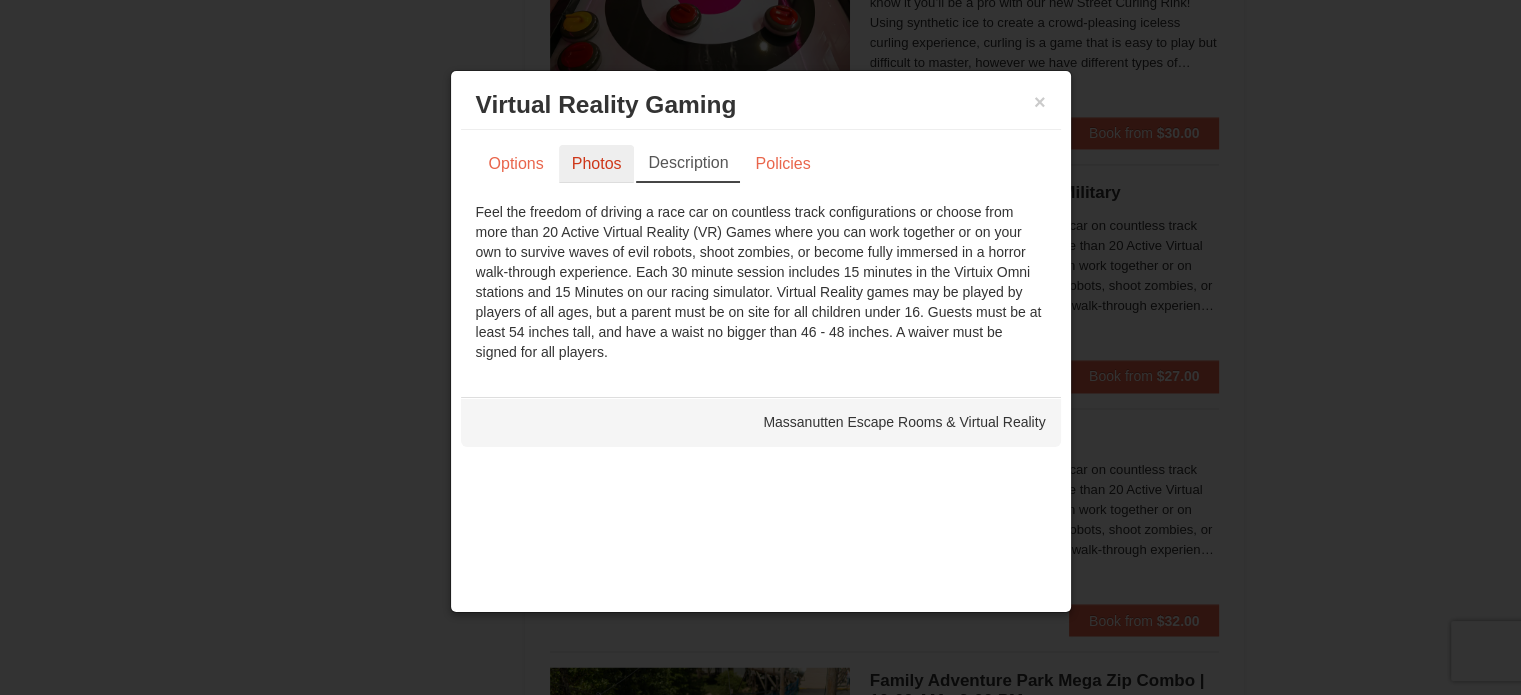 click on "Photos" at bounding box center (597, 164) 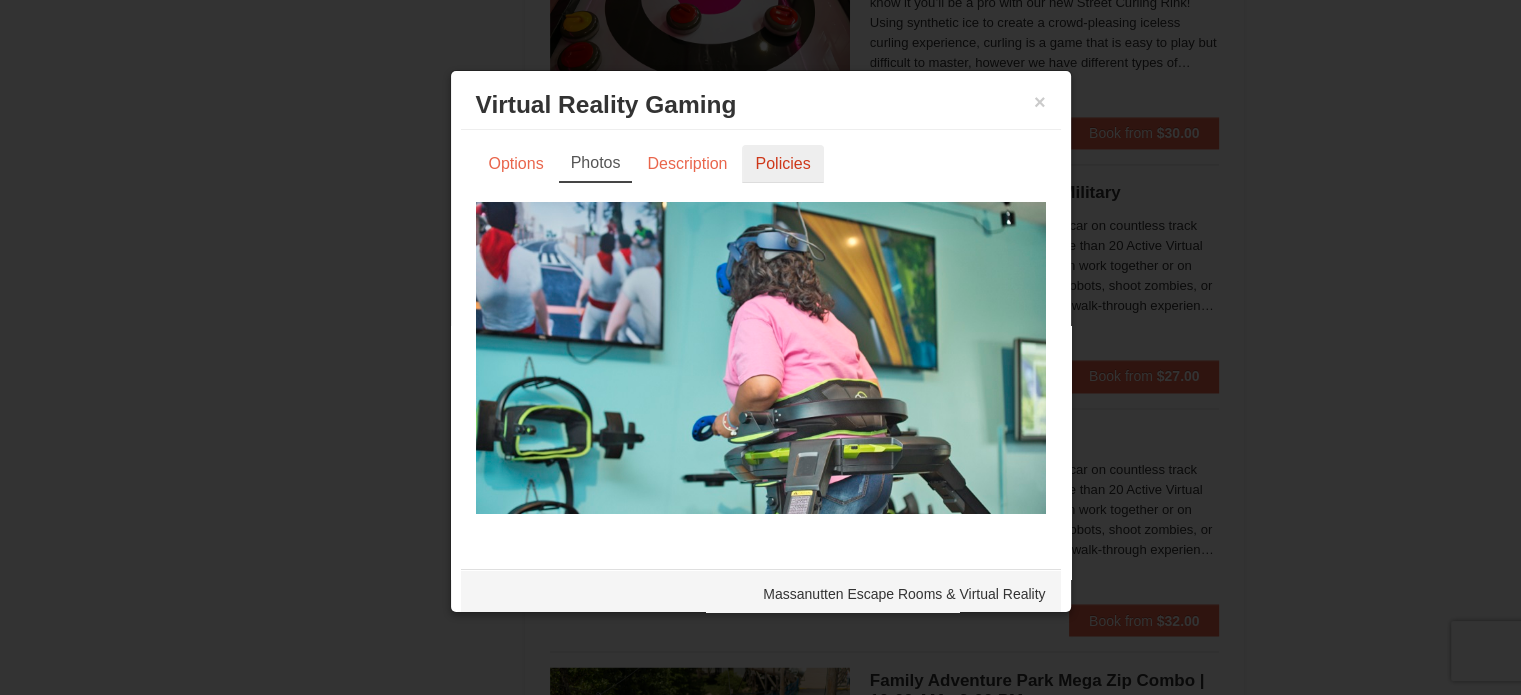 click on "Policies" at bounding box center (782, 164) 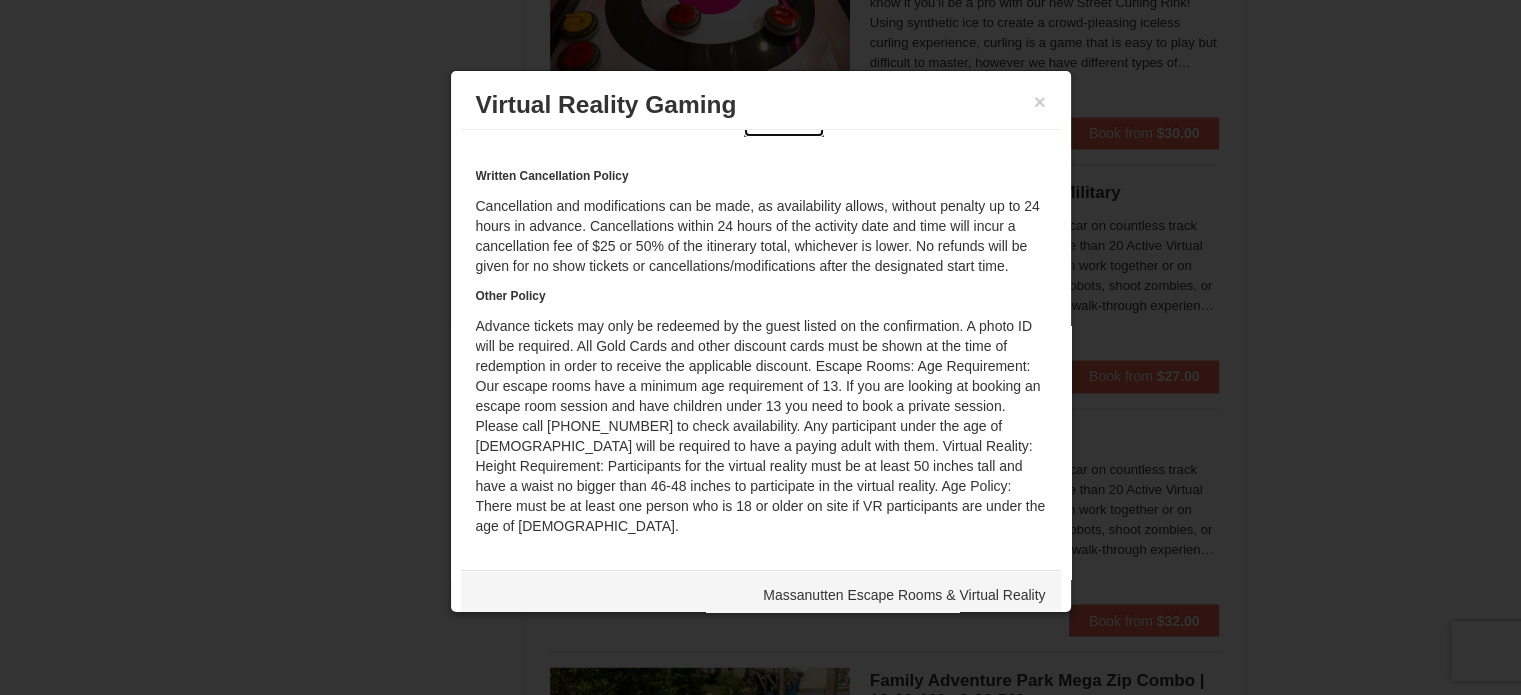 scroll, scrollTop: 65, scrollLeft: 0, axis: vertical 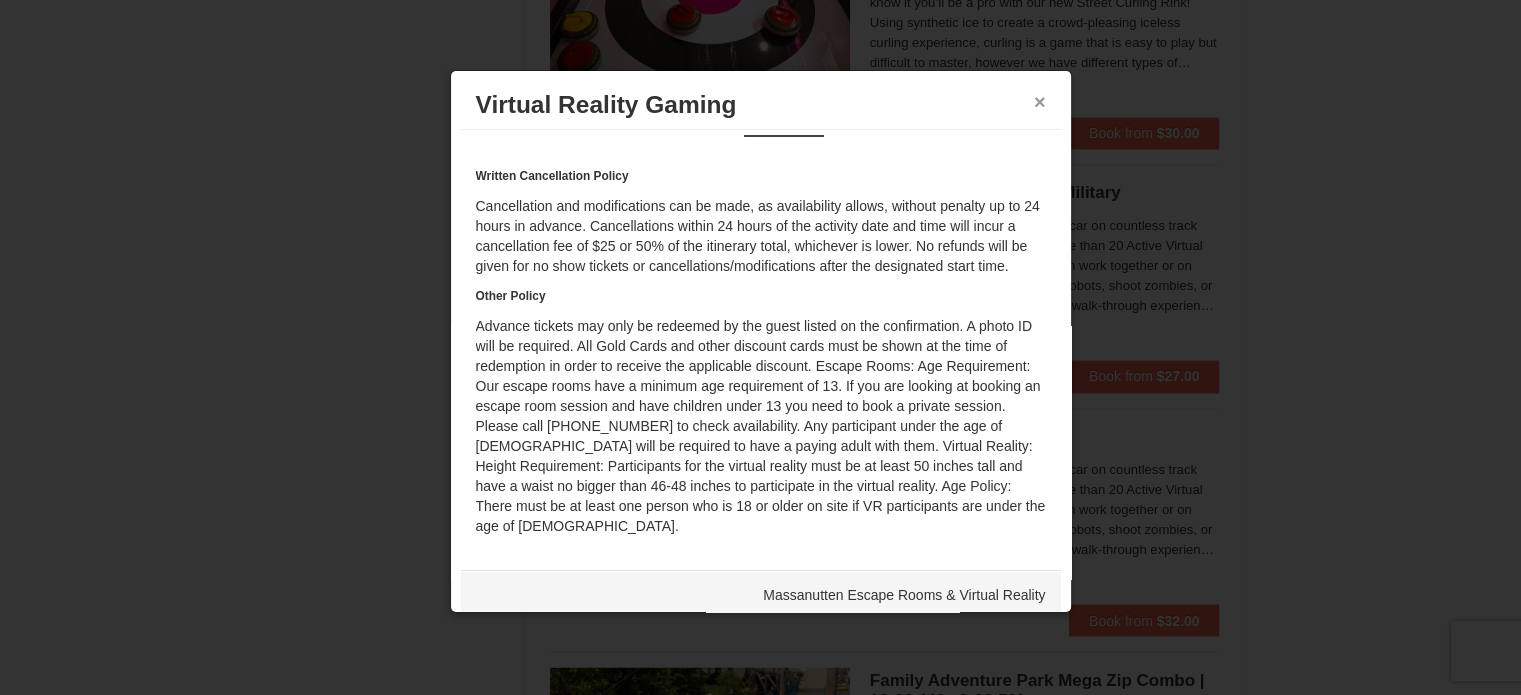 click on "×" at bounding box center [1040, 102] 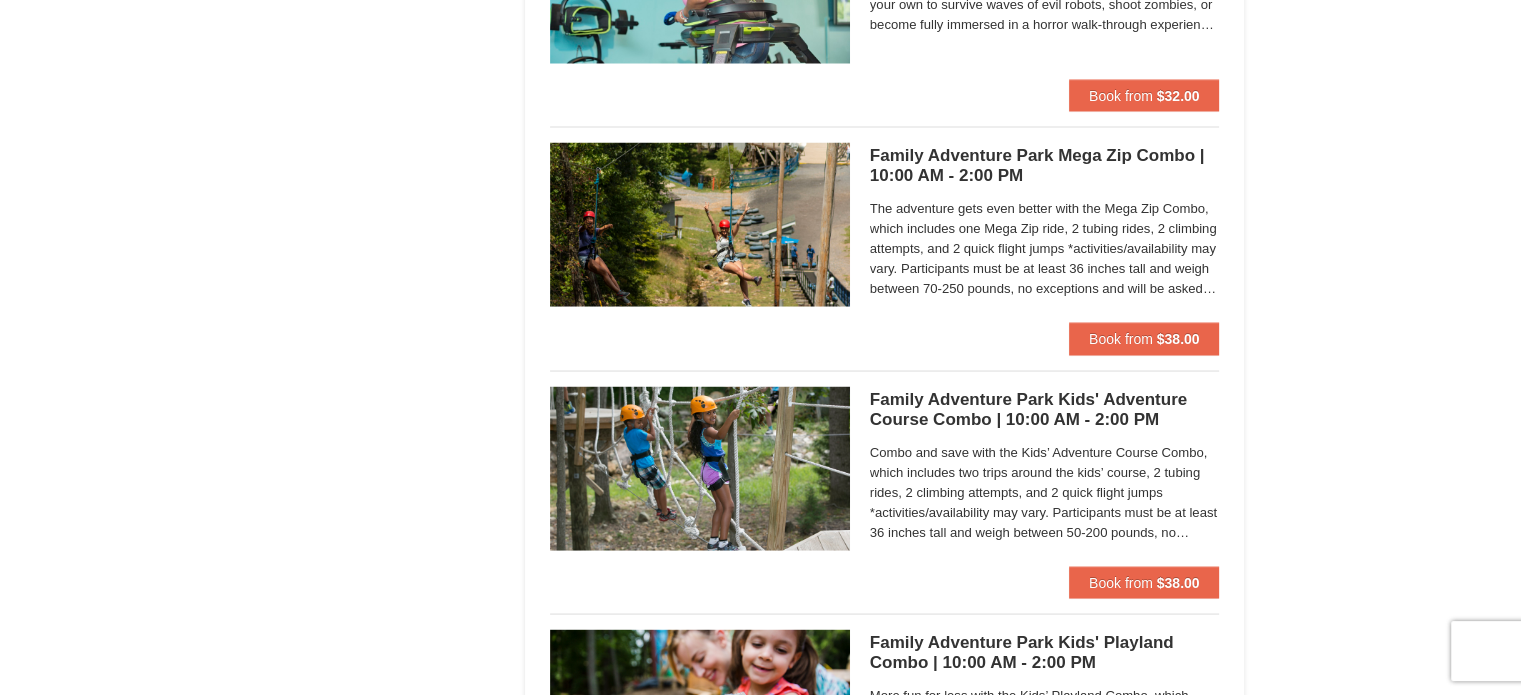 scroll, scrollTop: 3400, scrollLeft: 0, axis: vertical 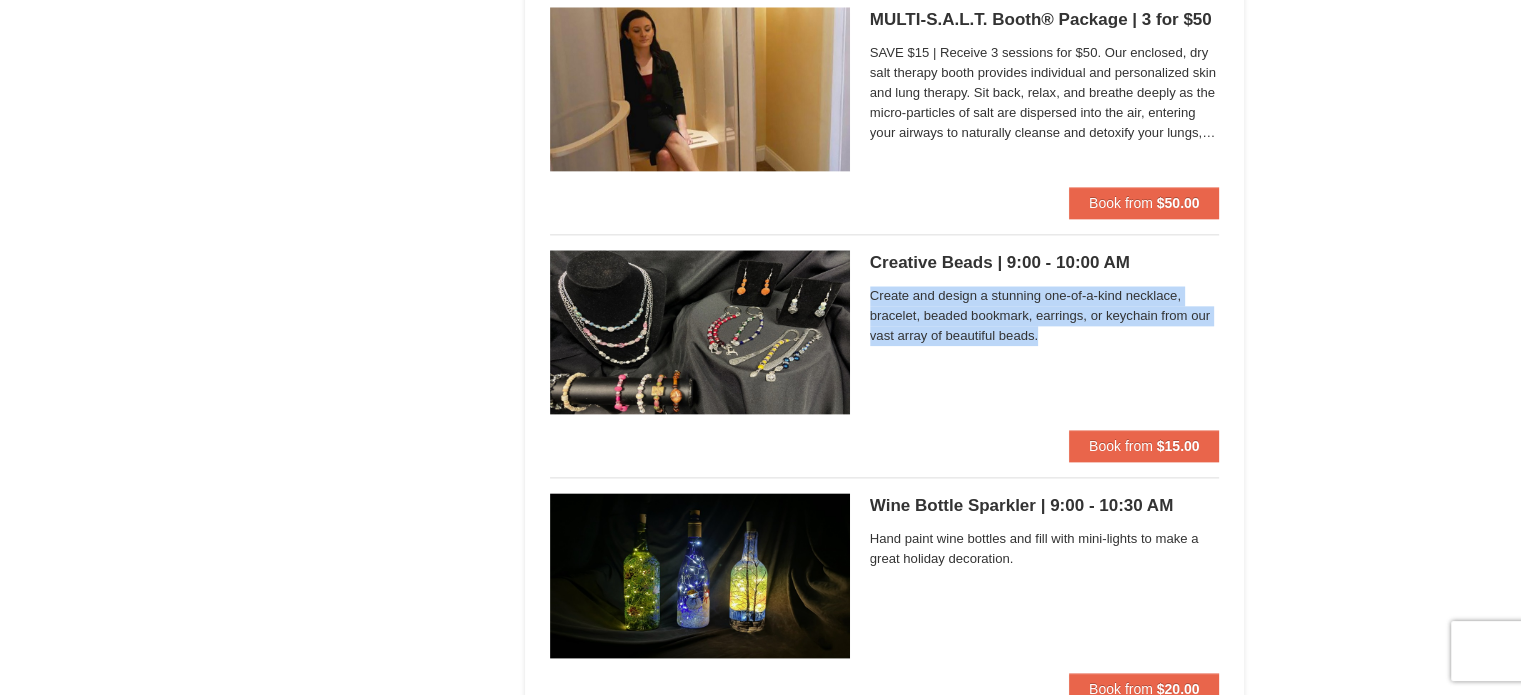 drag, startPoint x: 1518, startPoint y: 355, endPoint x: 1531, endPoint y: 213, distance: 142.59383 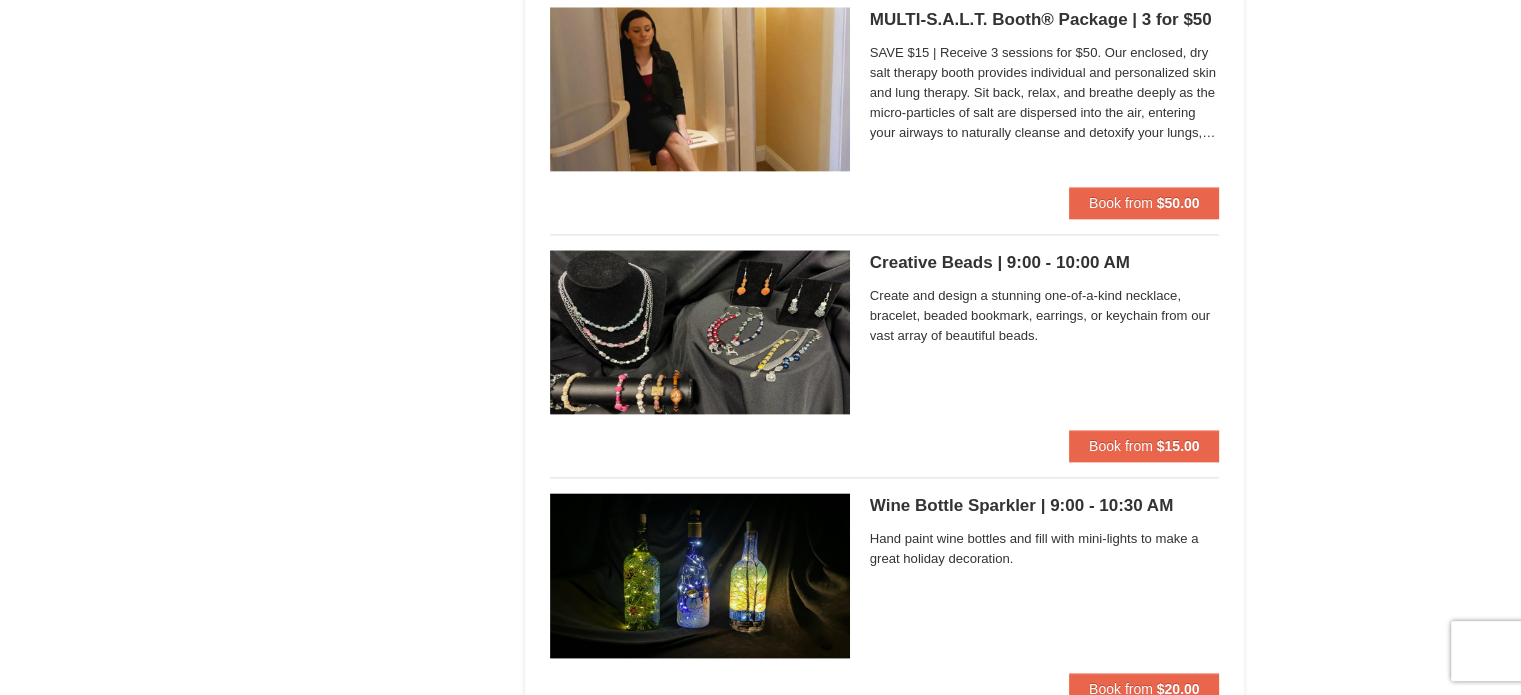 scroll, scrollTop: 96, scrollLeft: 0, axis: vertical 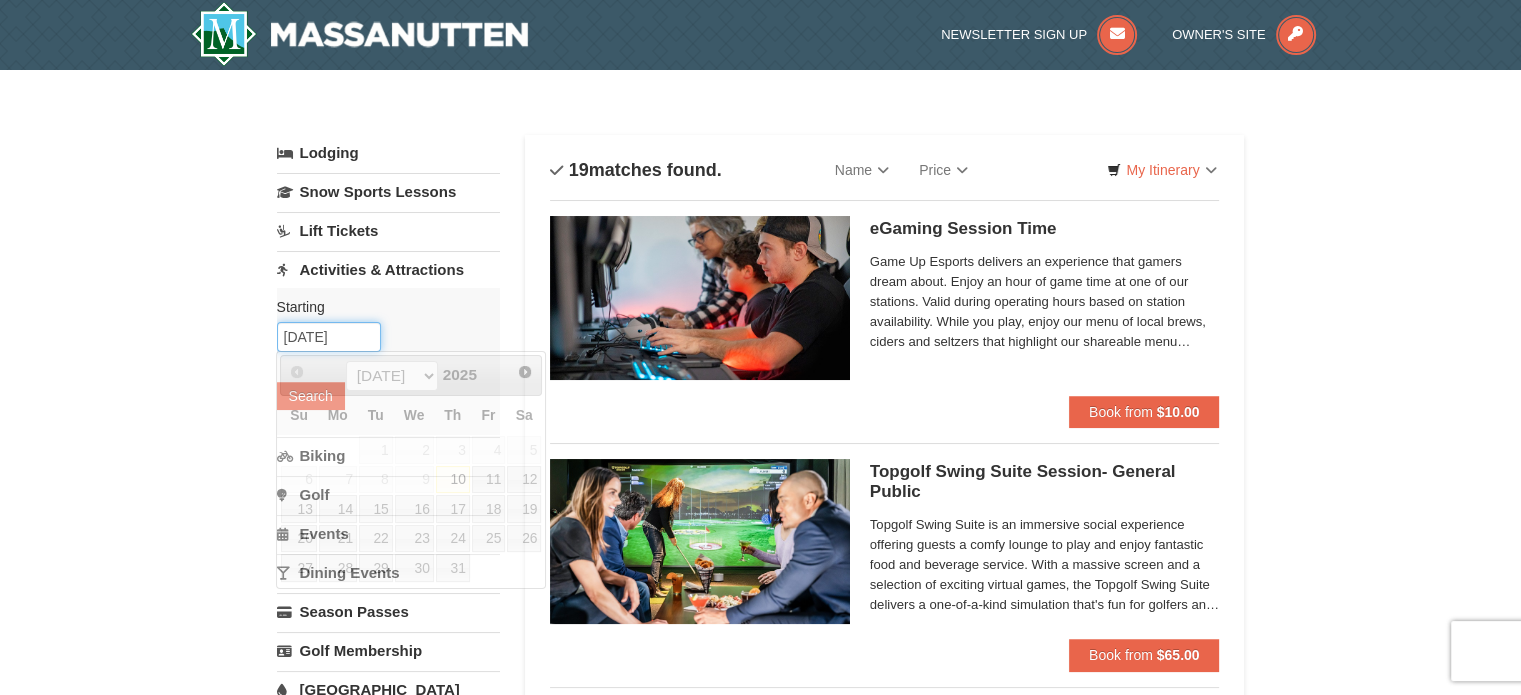 click on "07/10/2025" at bounding box center (329, 337) 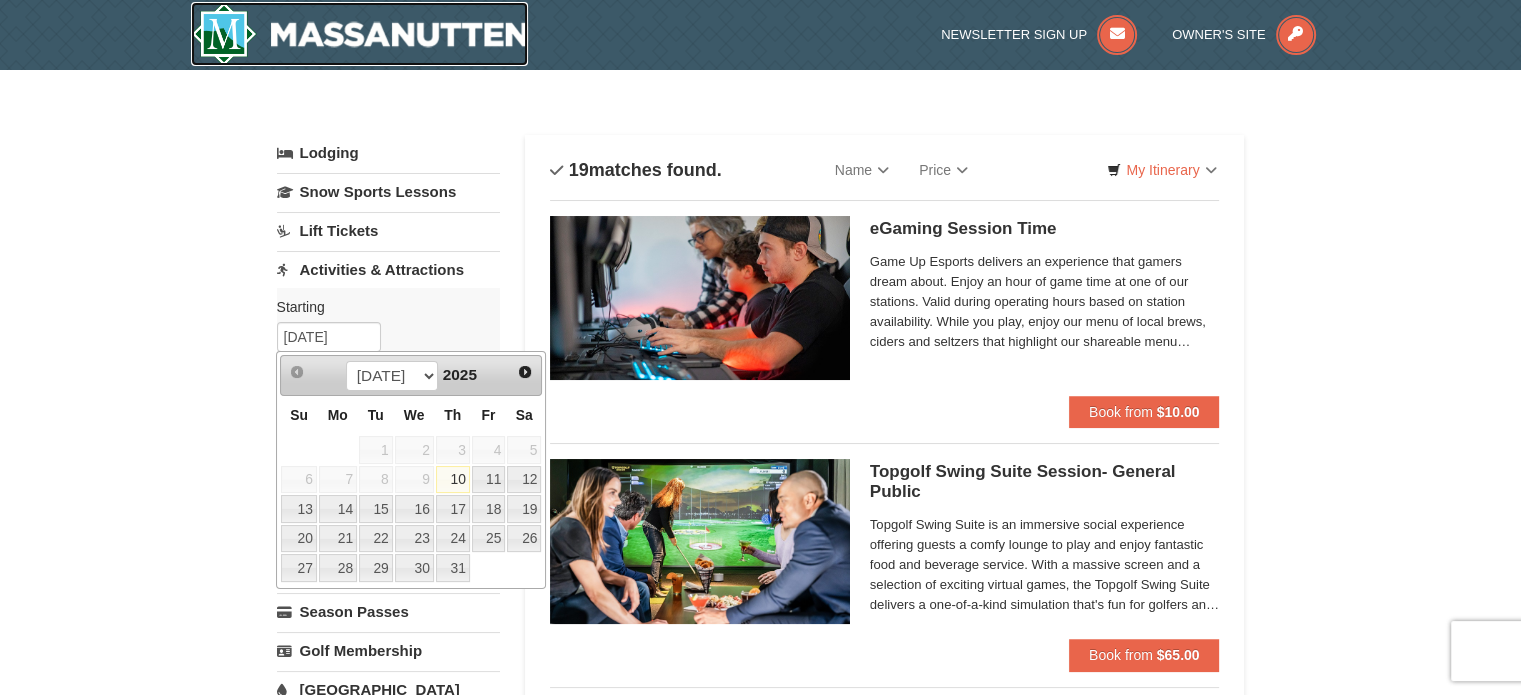 click at bounding box center [360, 34] 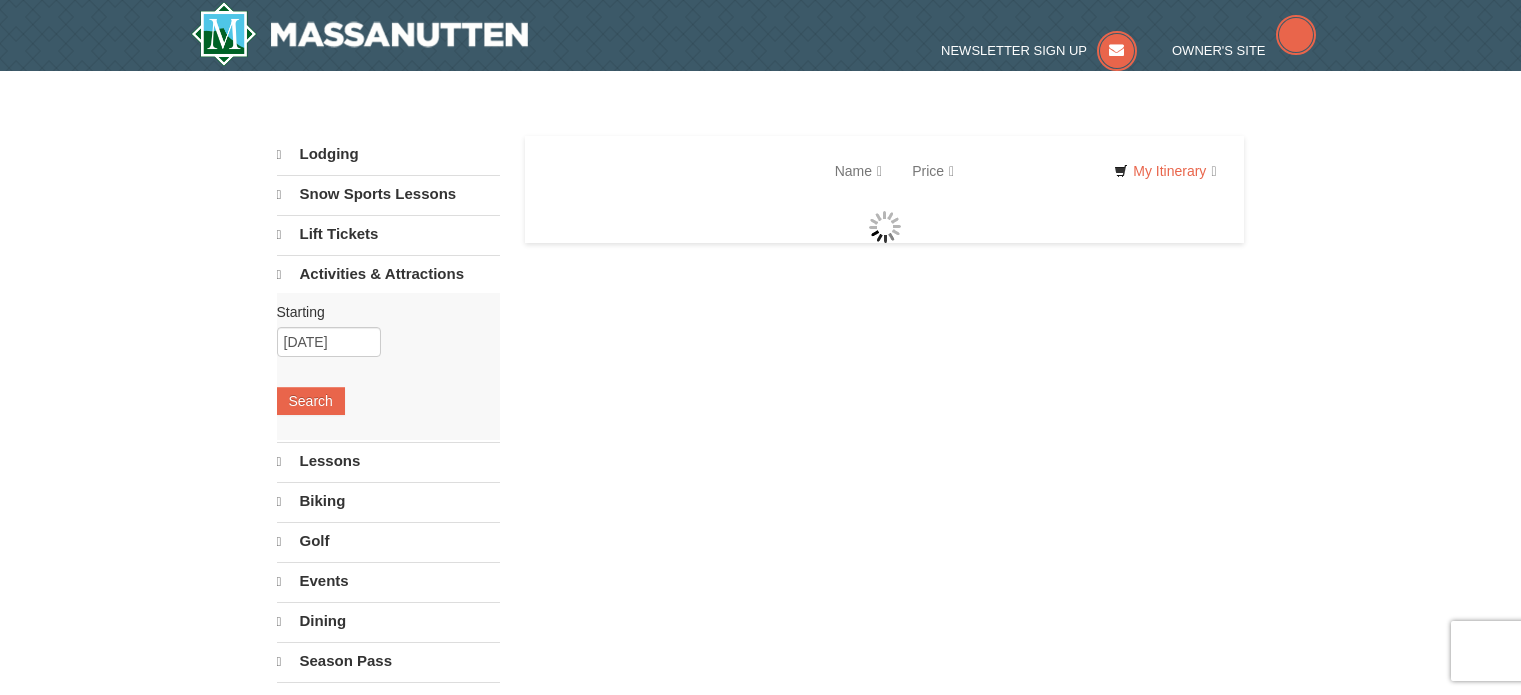 scroll, scrollTop: 0, scrollLeft: 0, axis: both 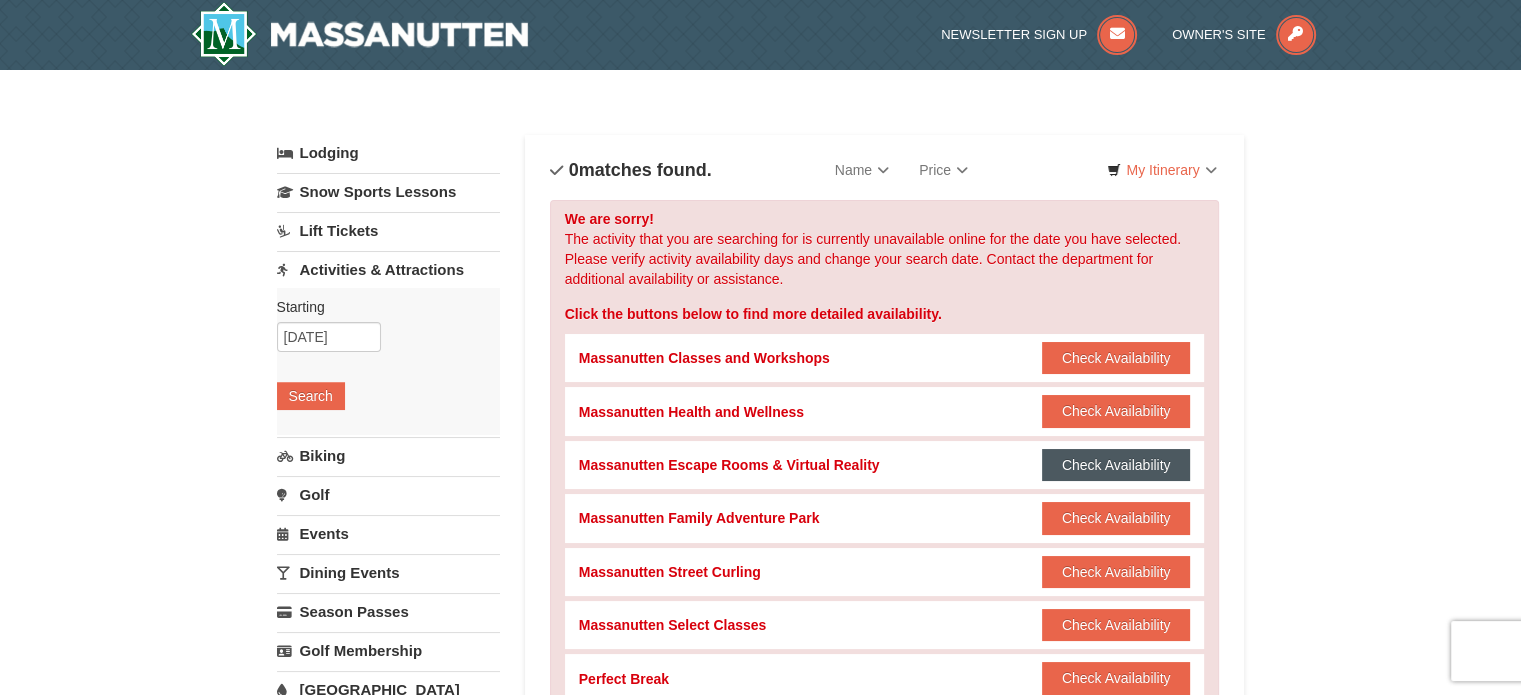click on "Check Availability" at bounding box center [1116, 465] 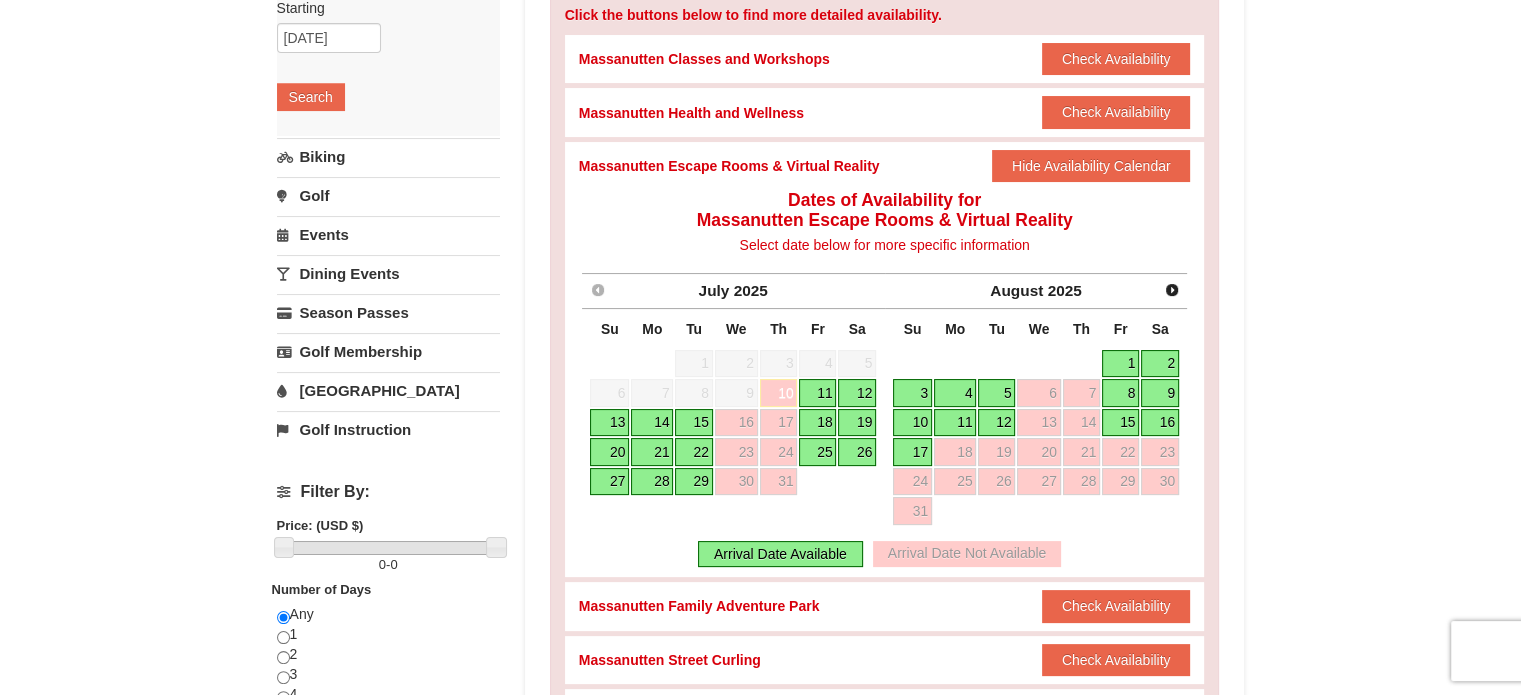 scroll, scrollTop: 300, scrollLeft: 0, axis: vertical 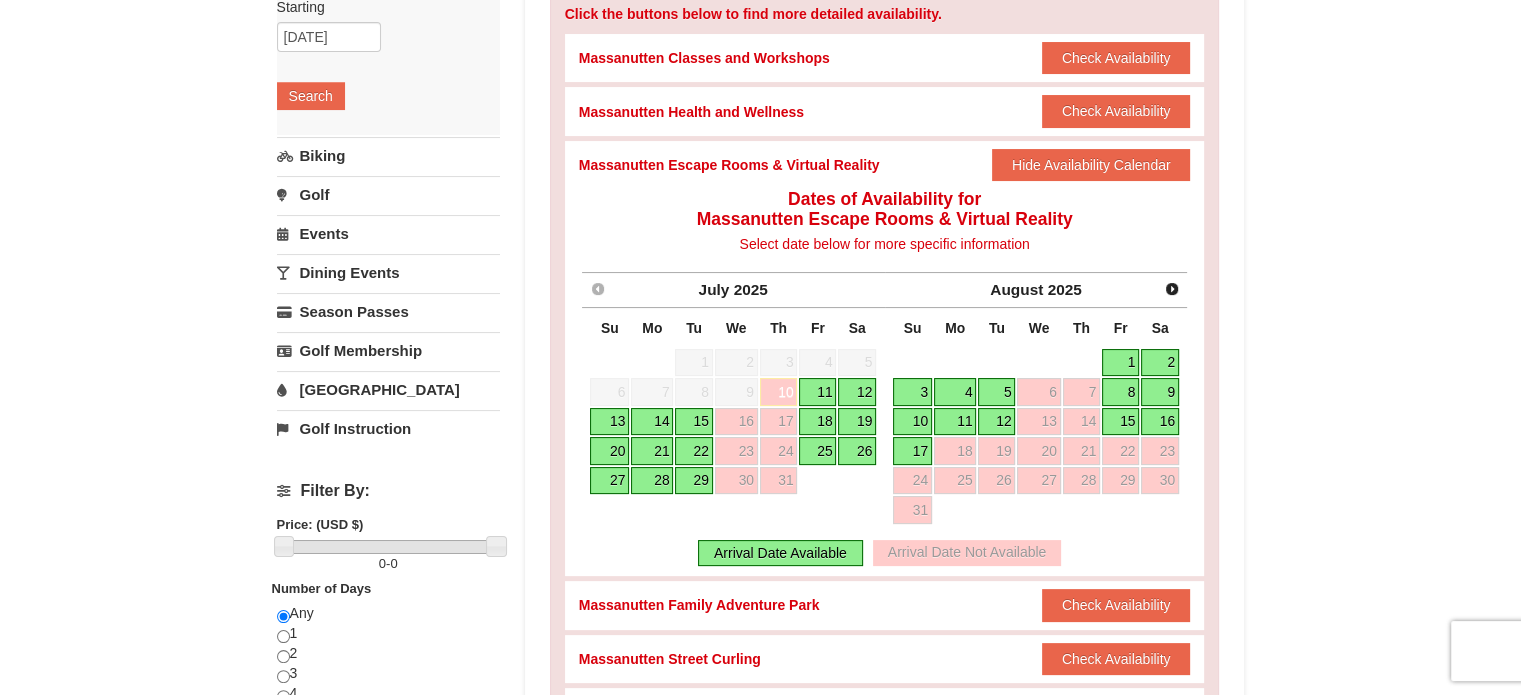 click on "11" at bounding box center (817, 392) 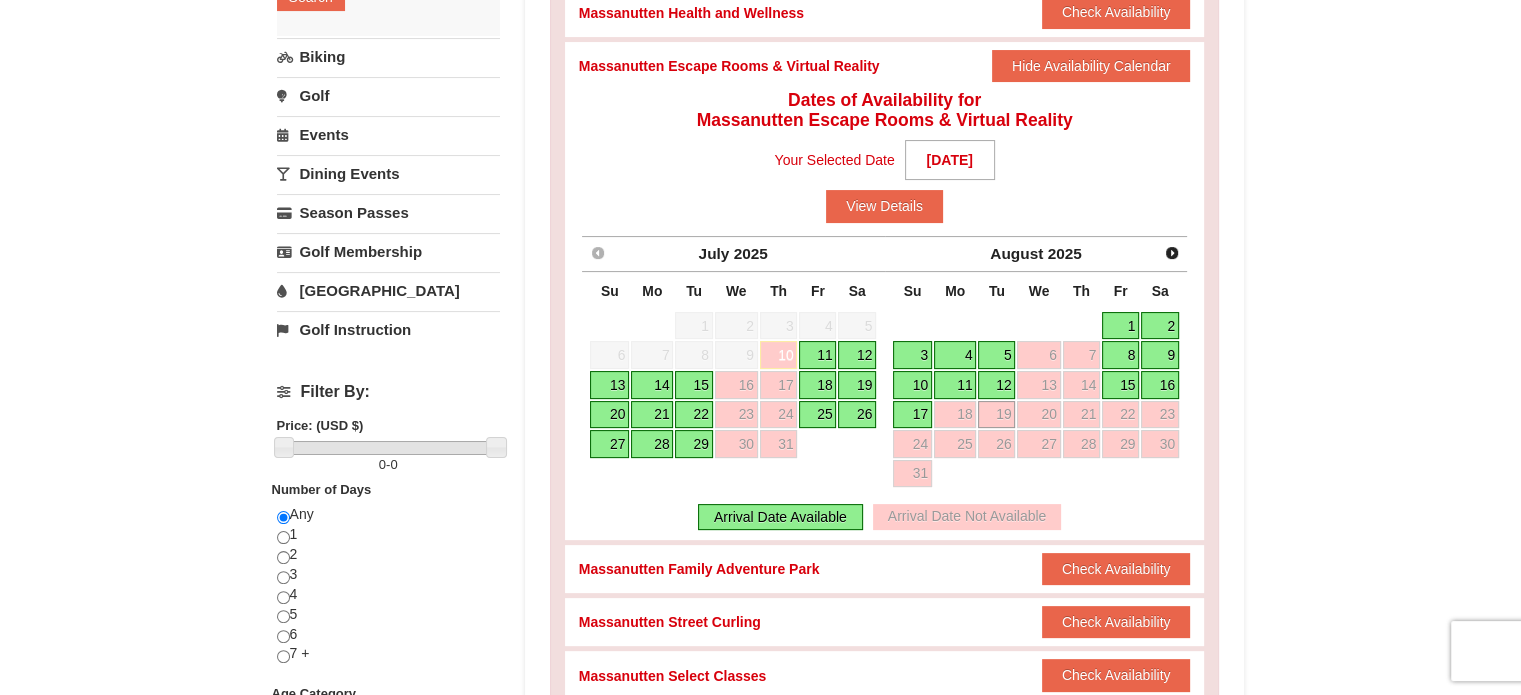 scroll, scrollTop: 400, scrollLeft: 0, axis: vertical 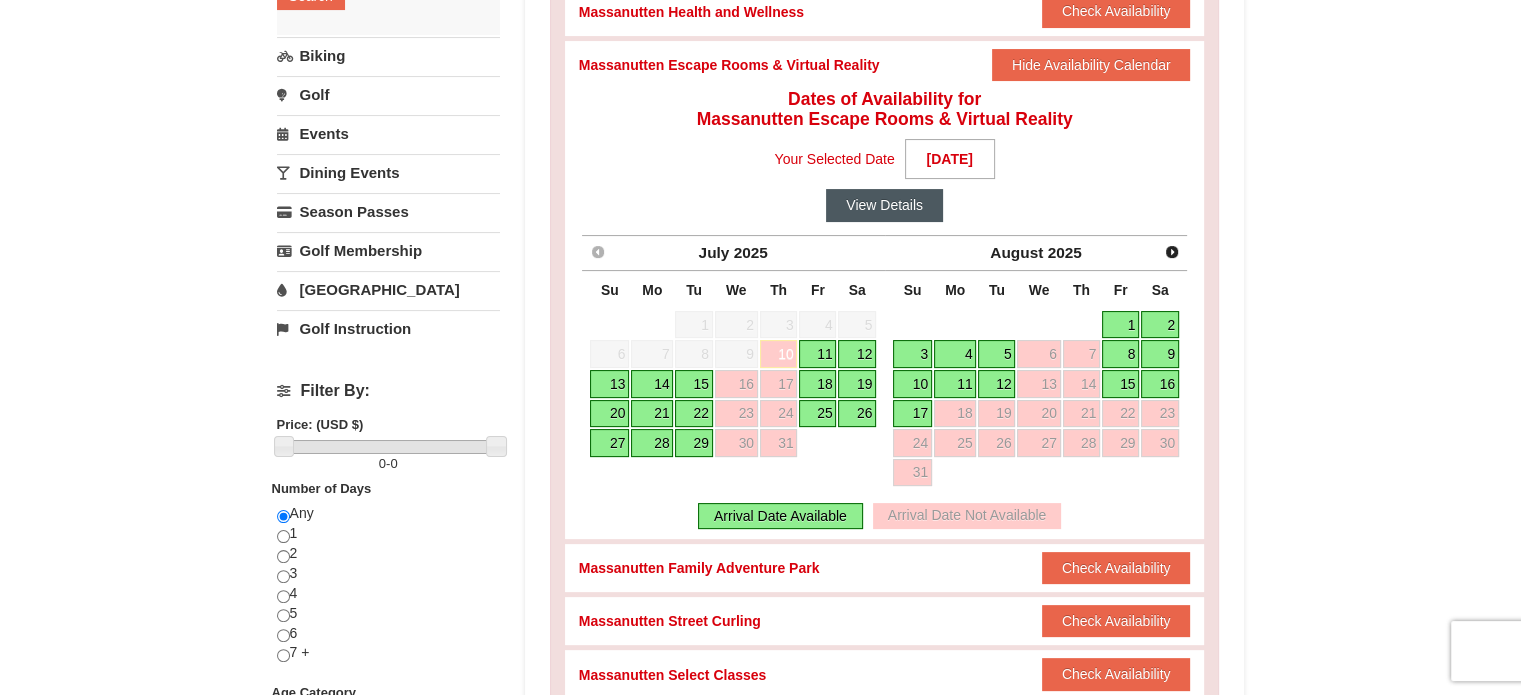 click on "View Details" at bounding box center (884, 205) 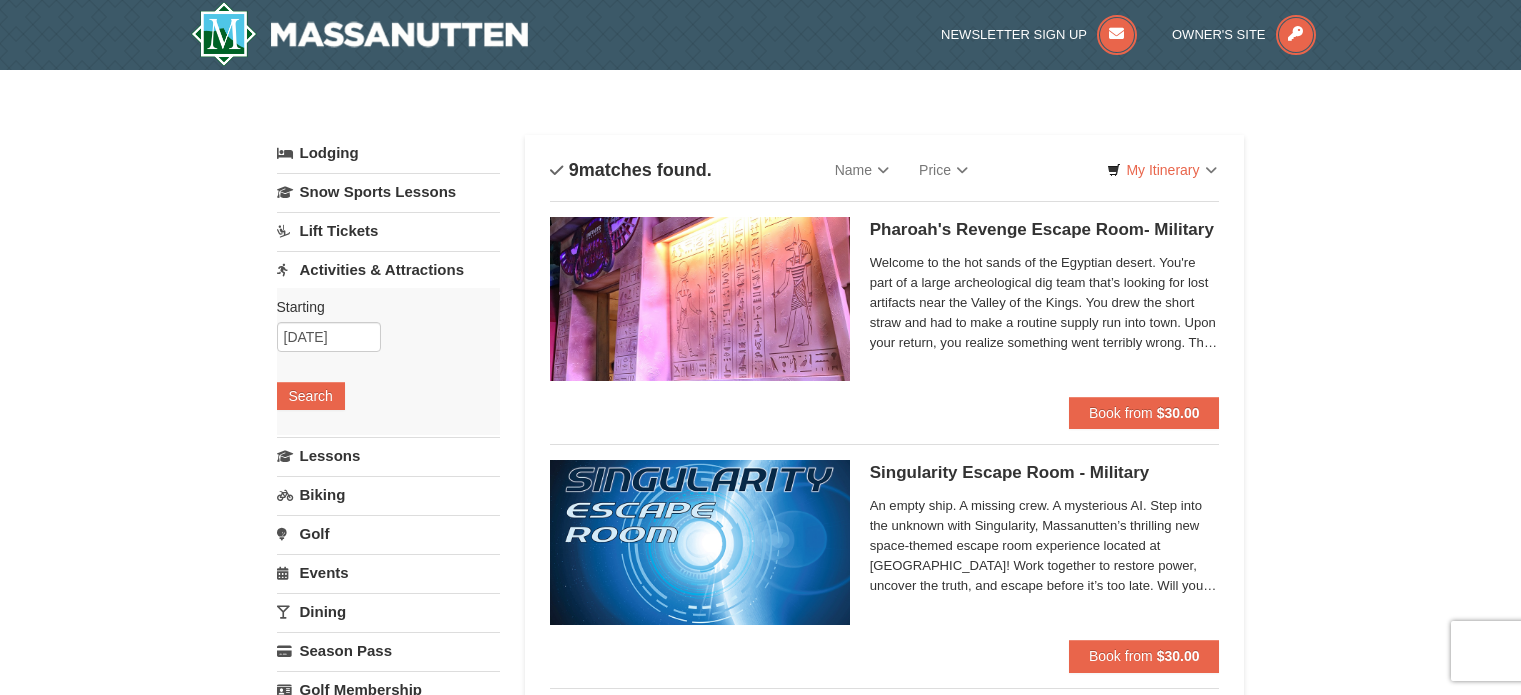 scroll, scrollTop: 0, scrollLeft: 0, axis: both 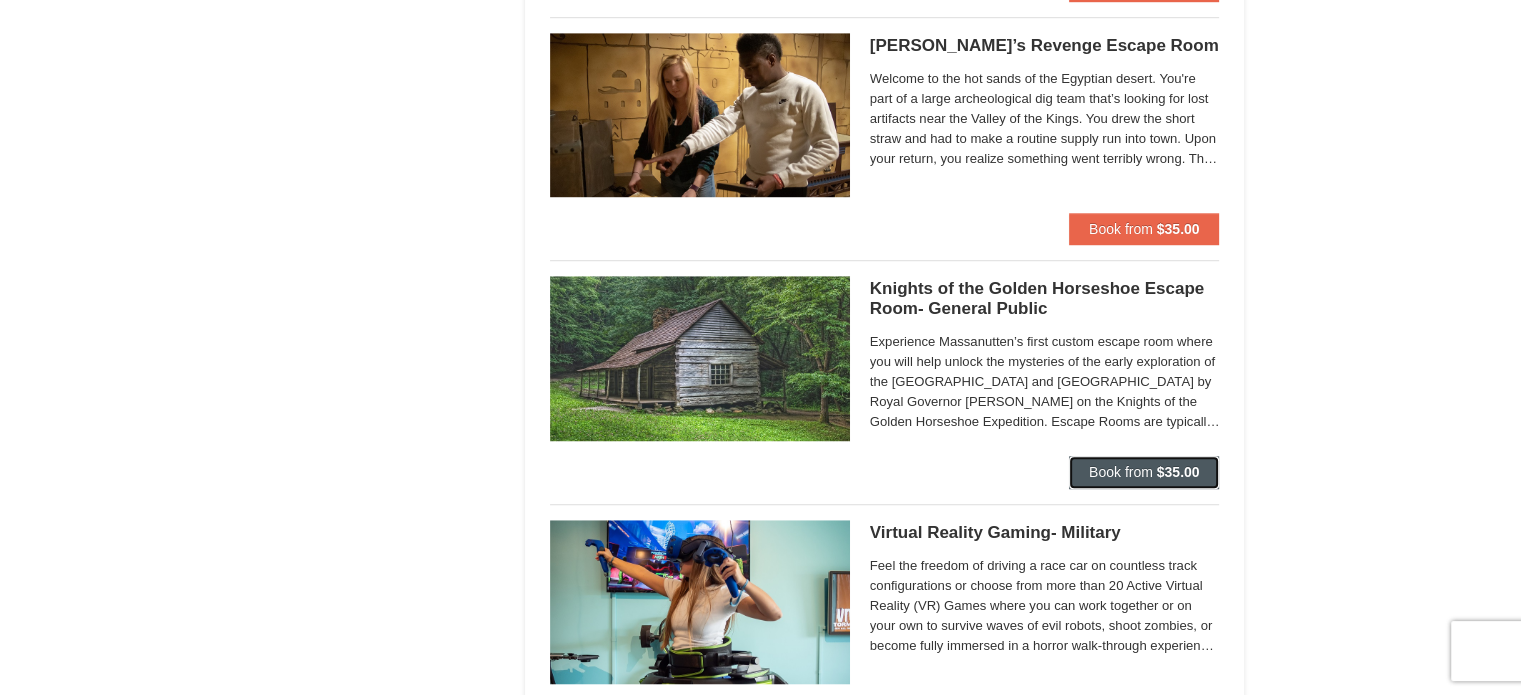 click on "Book from" at bounding box center (1121, 472) 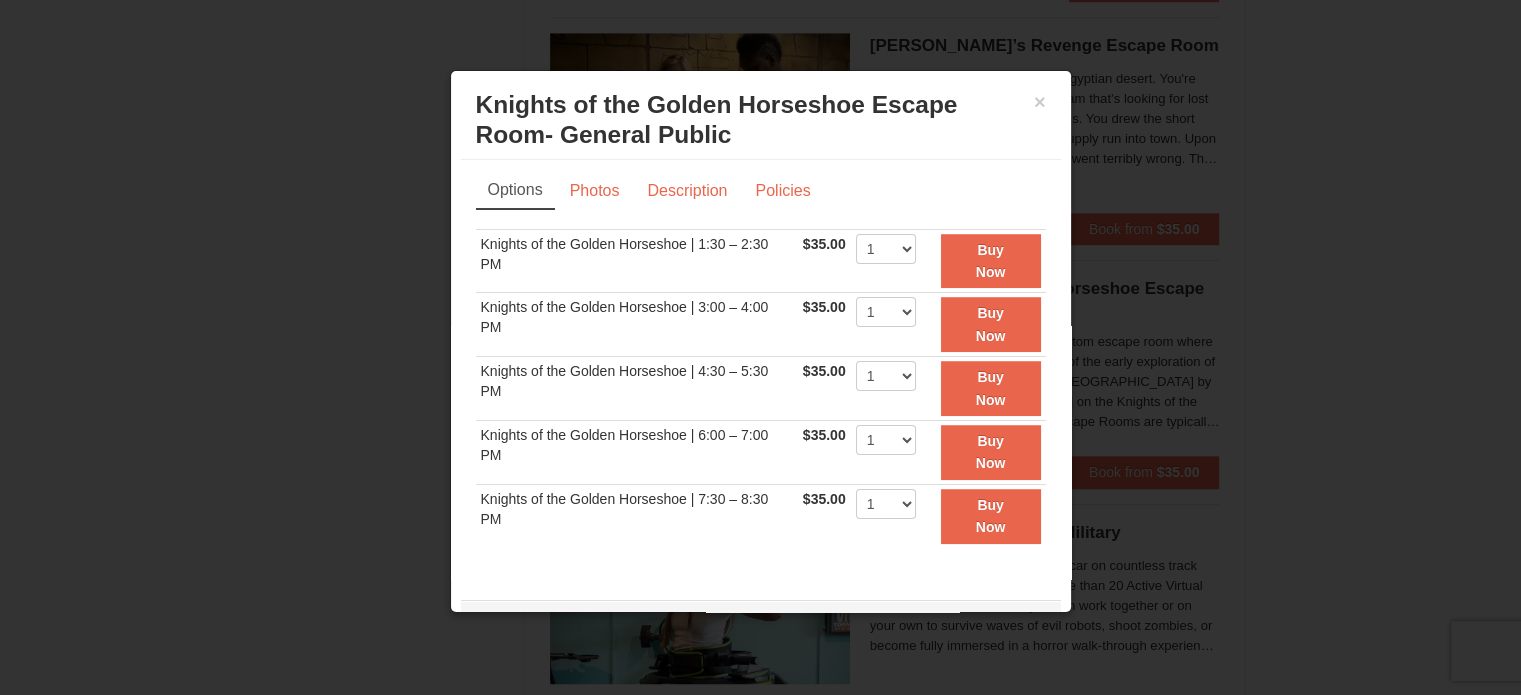 scroll, scrollTop: 4, scrollLeft: 0, axis: vertical 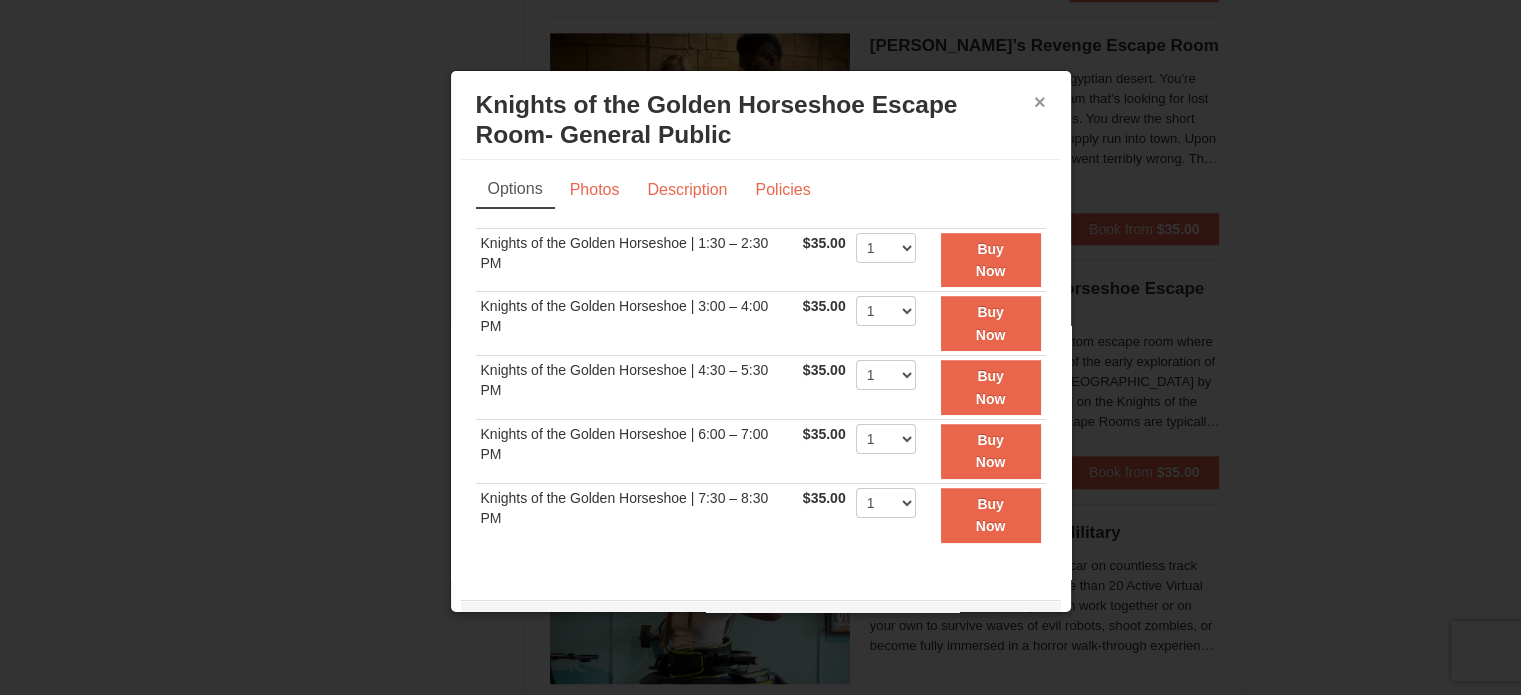 click on "×" at bounding box center [1040, 102] 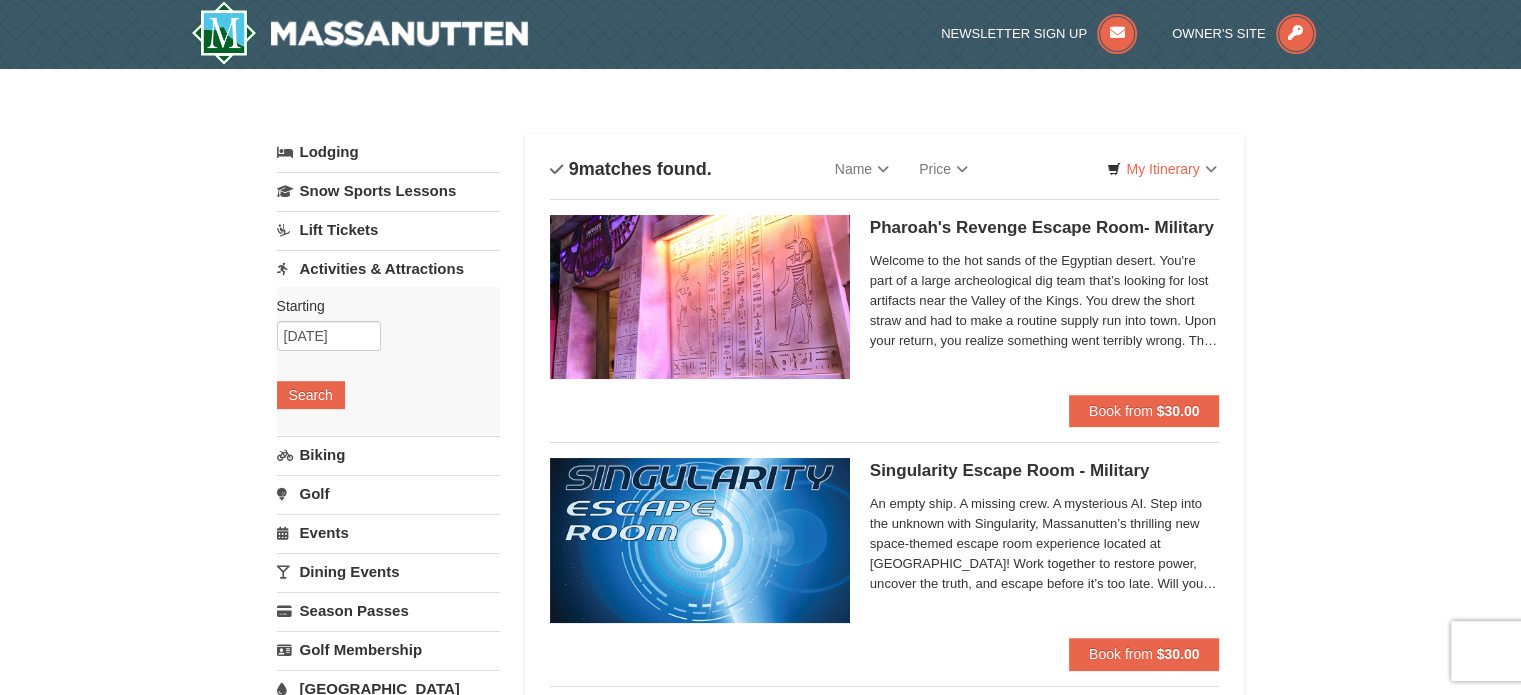 scroll, scrollTop: 0, scrollLeft: 0, axis: both 